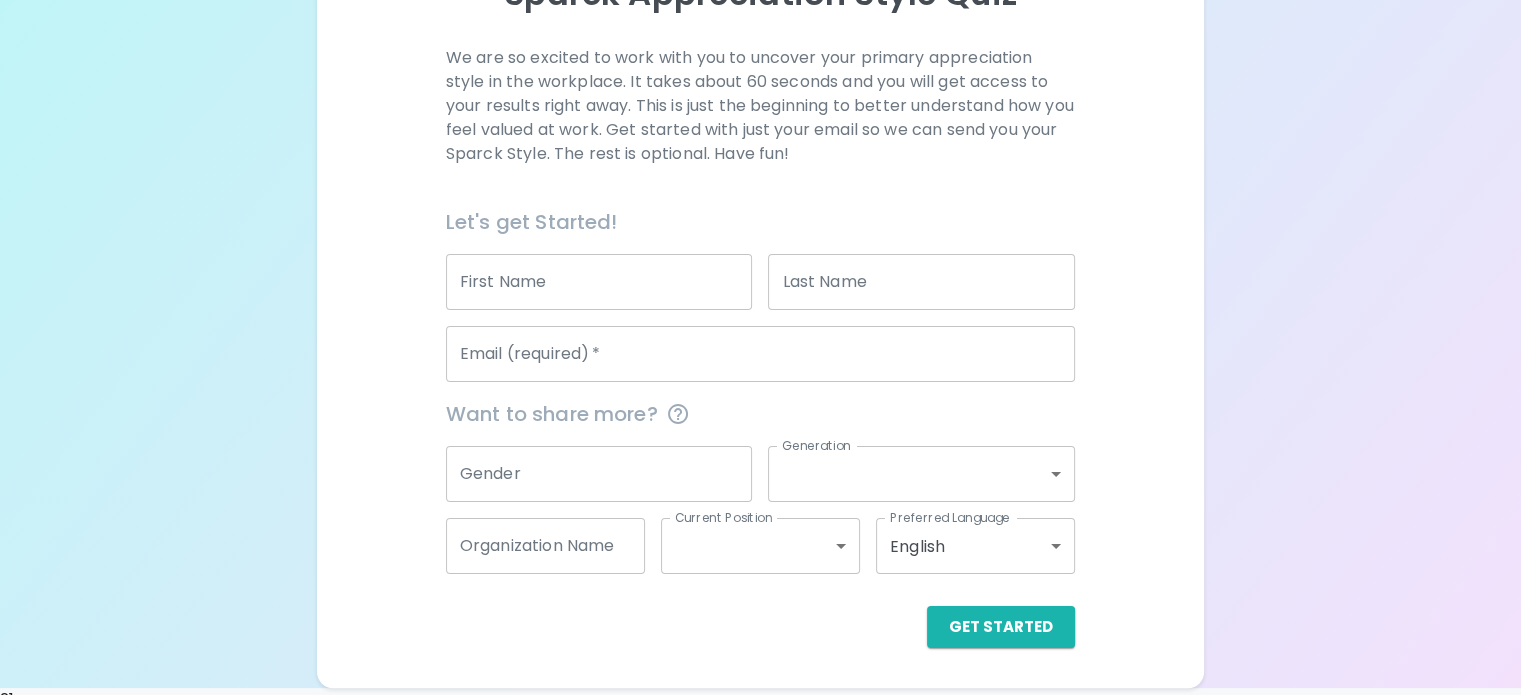 scroll, scrollTop: 300, scrollLeft: 0, axis: vertical 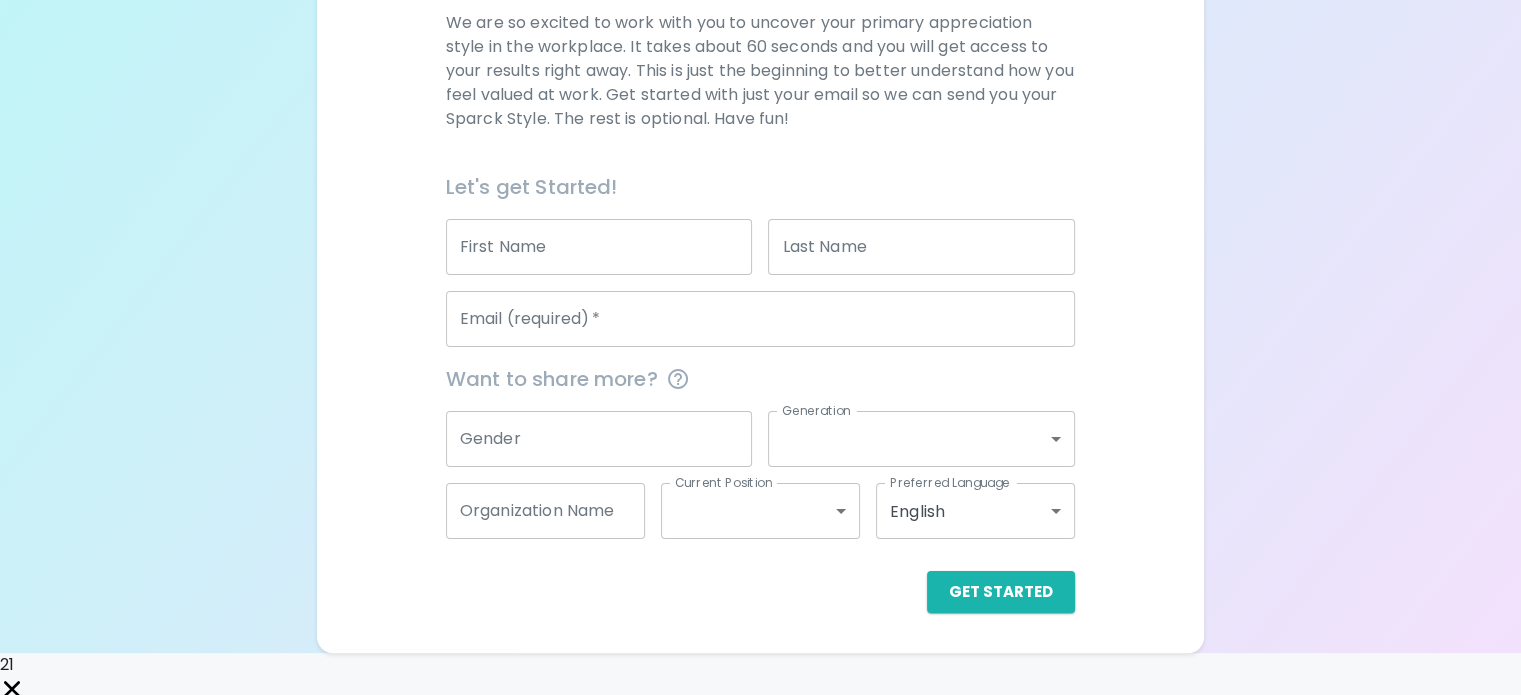 click on "First Name" at bounding box center (599, 247) 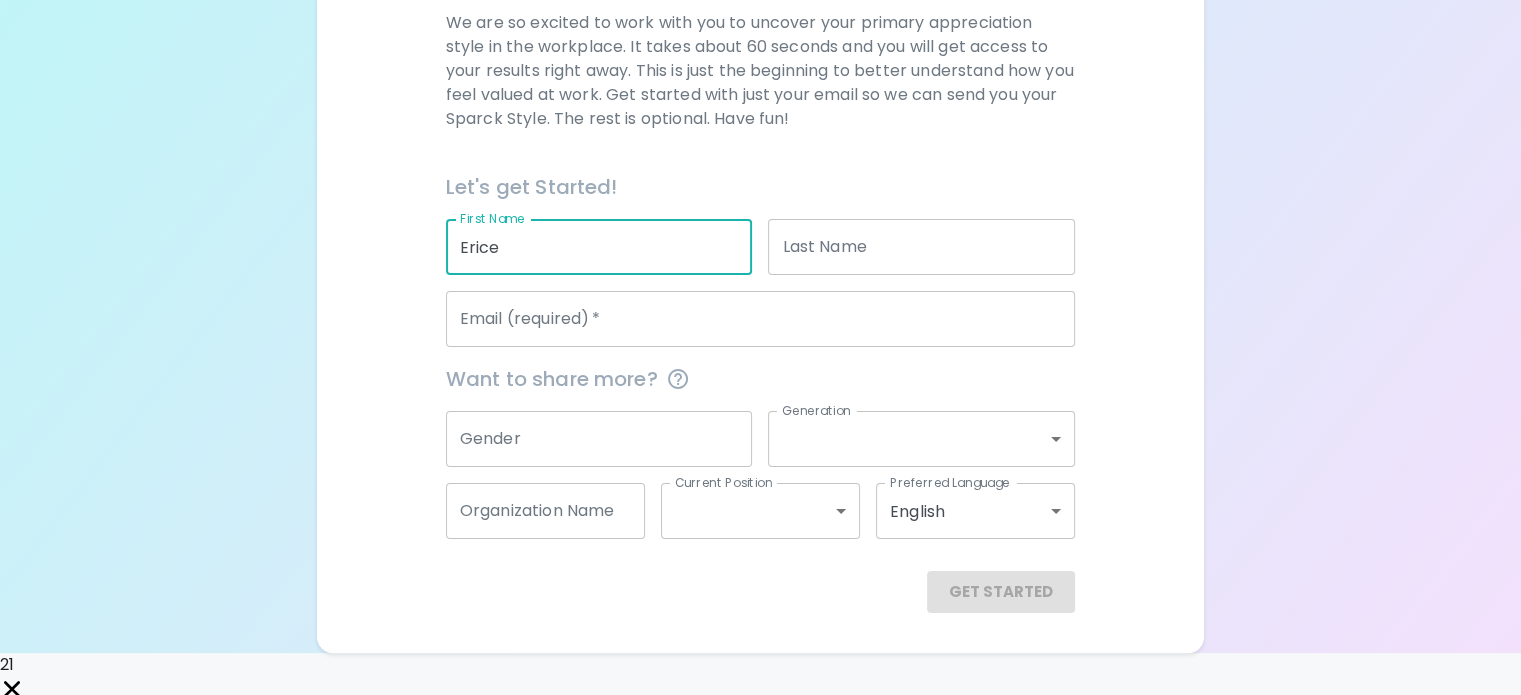 type on "Erice" 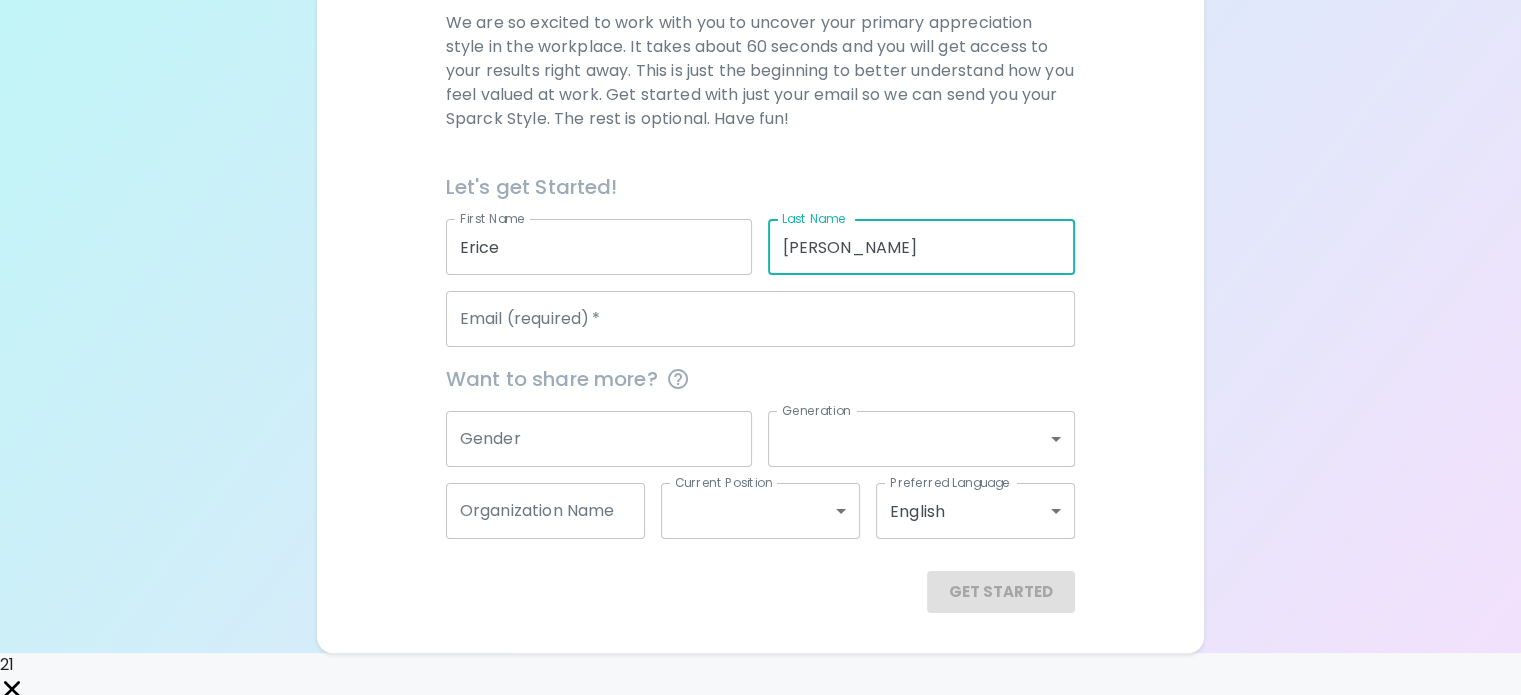 type on "[PERSON_NAME]" 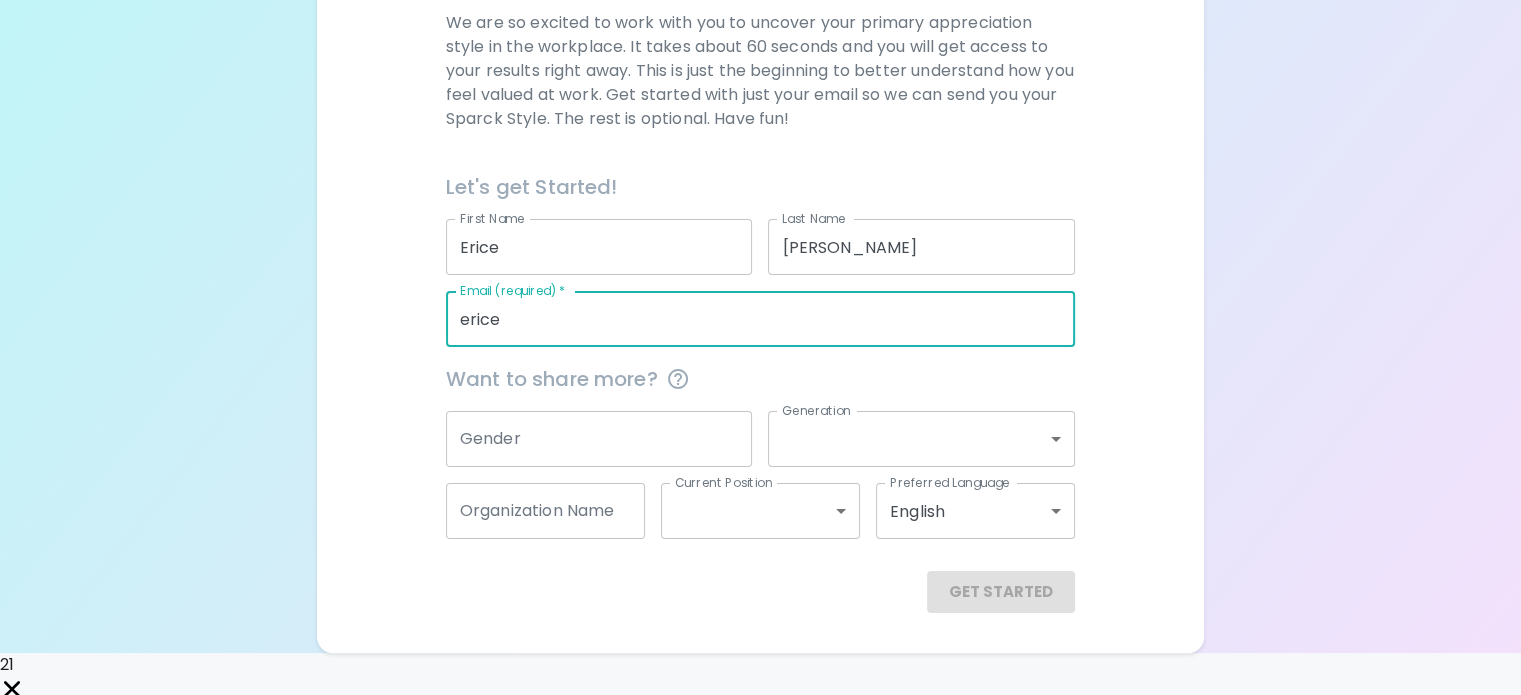 type on "[EMAIL_ADDRESS][PERSON_NAME][DOMAIN_NAME]" 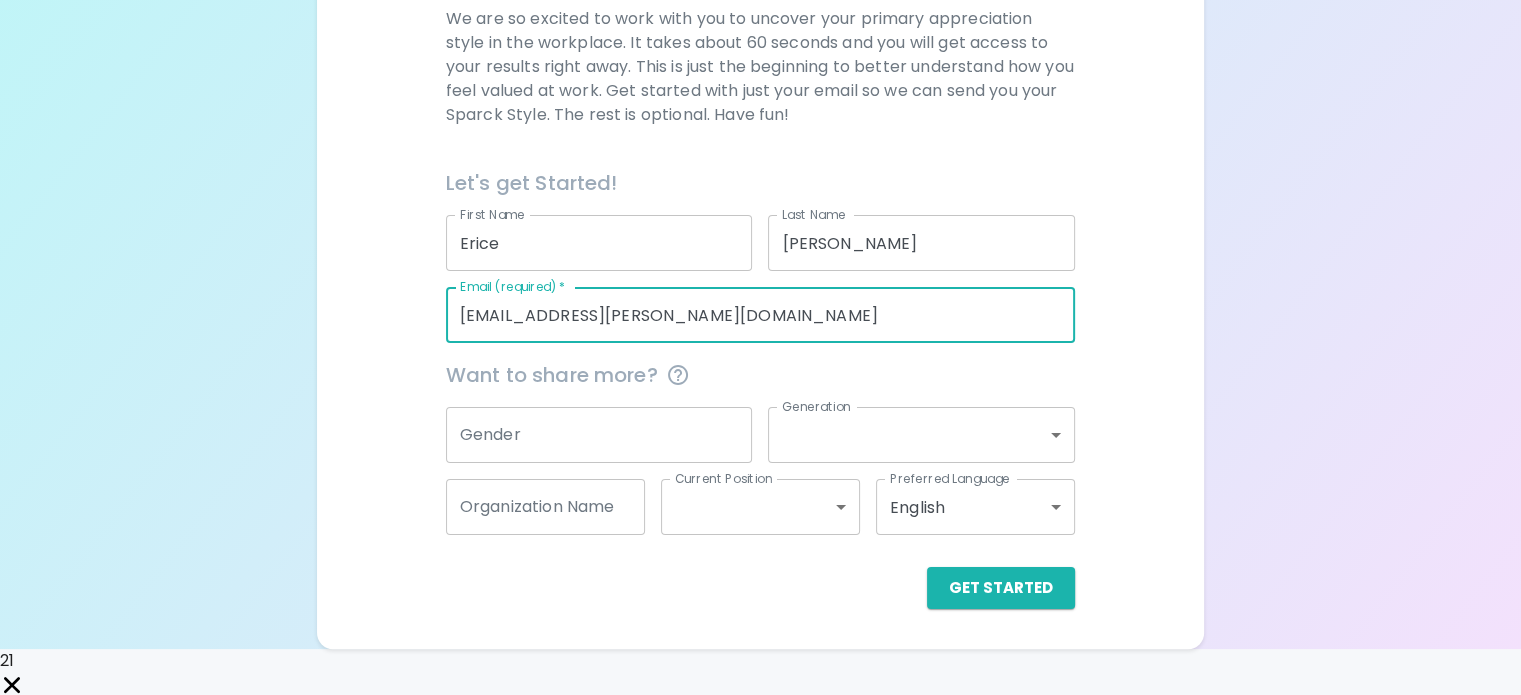 scroll, scrollTop: 305, scrollLeft: 0, axis: vertical 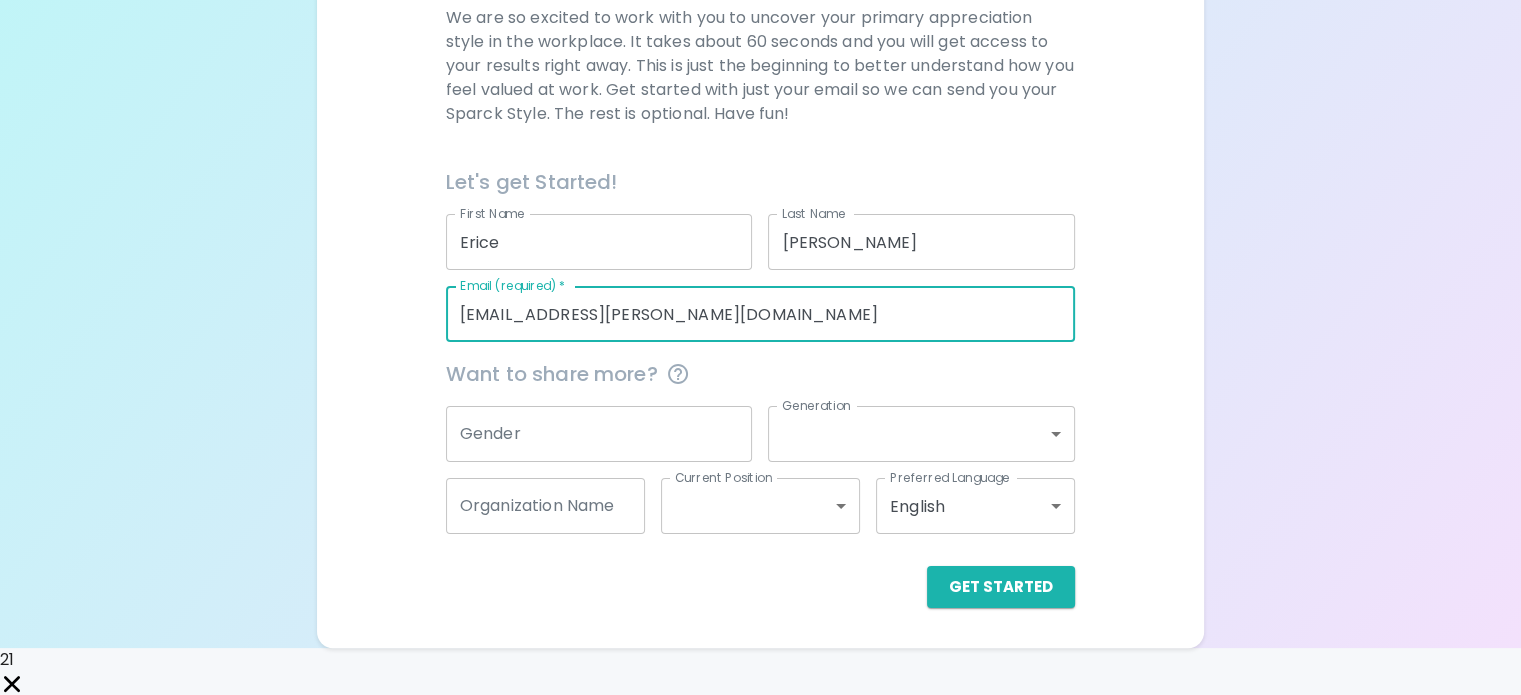 click on "Gender" at bounding box center (599, 434) 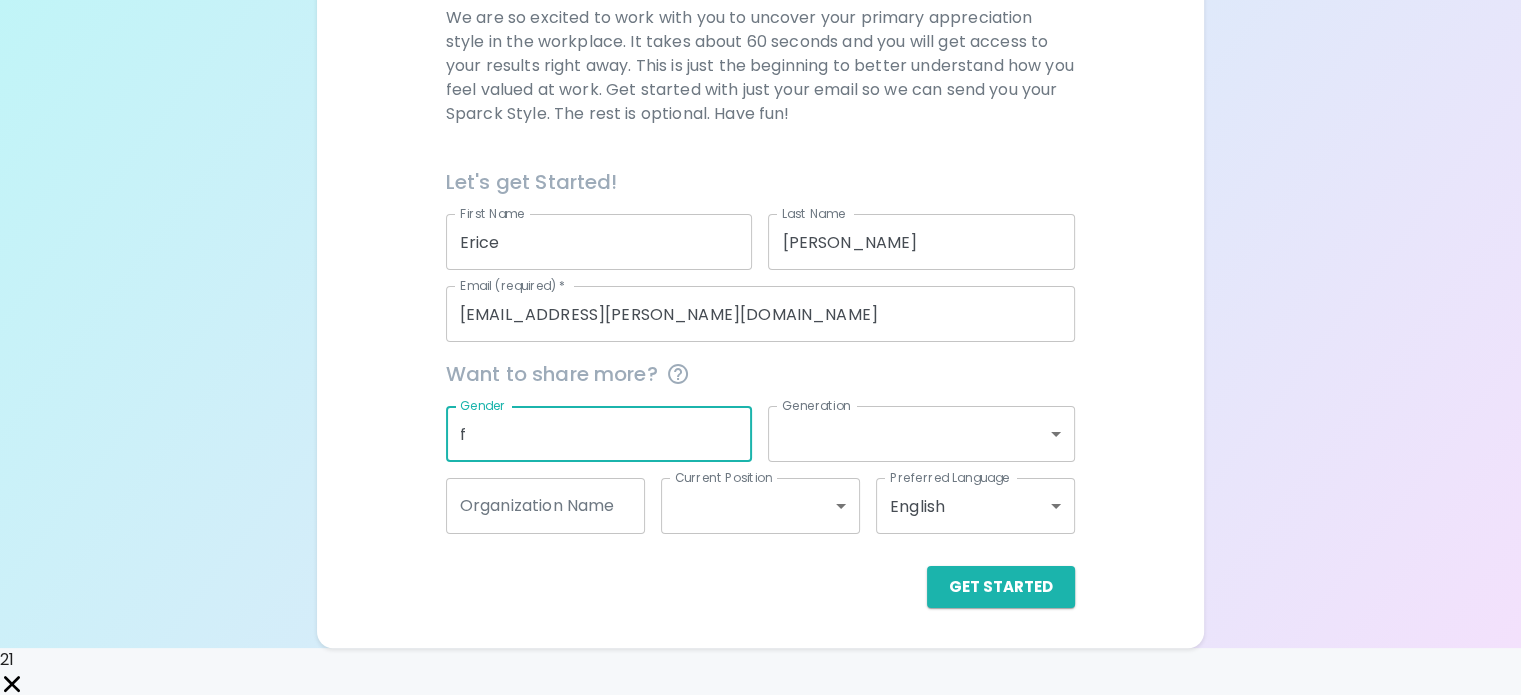 type on "[DEMOGRAPHIC_DATA]" 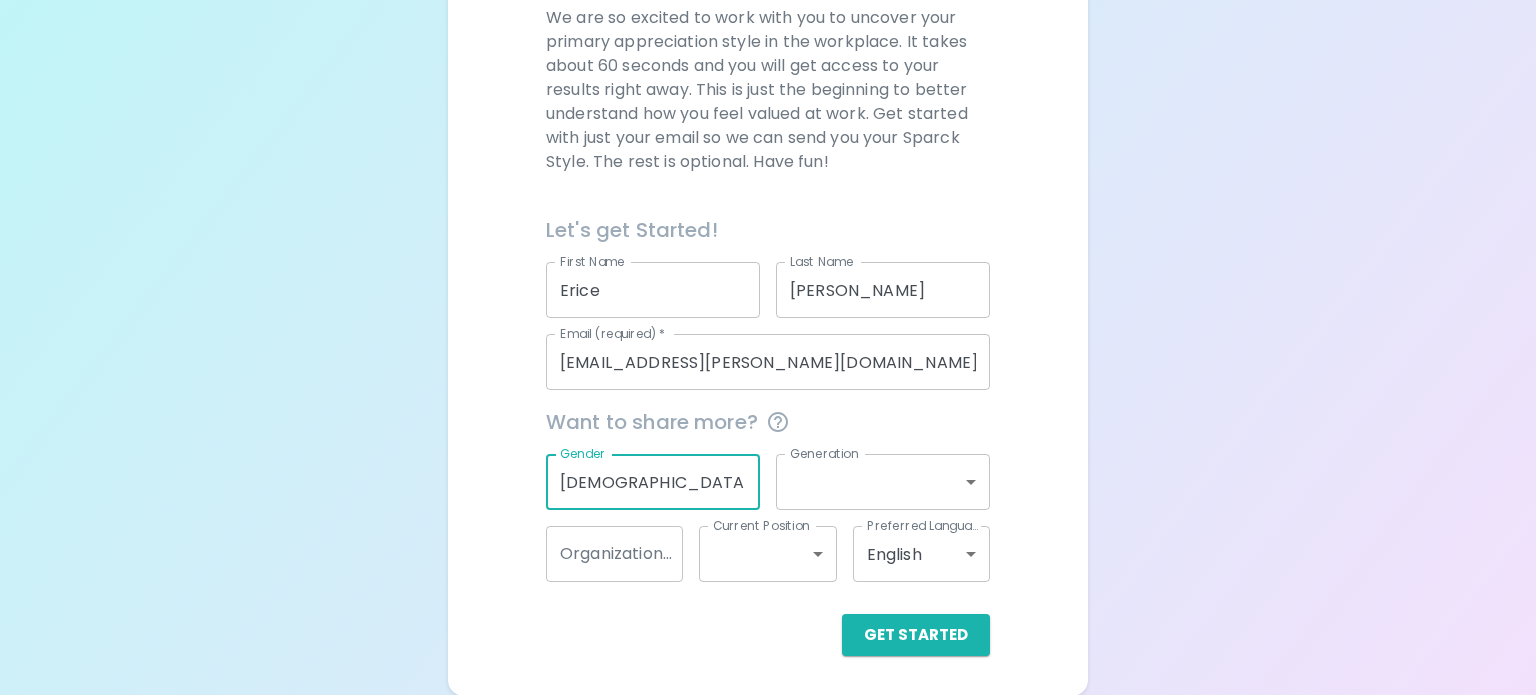click on "Sparck Appreciation Style Quiz We are so excited to work with you to uncover your primary appreciation style in the workplace. It takes about 60 seconds and you will get access to your results right away. This is just the beginning to better understand how you feel valued at work. Get started with just your email so we can send you your Sparck Style. The rest is optional. Have fun! Let's get Started! First Name [PERSON_NAME] First Name Last Name [PERSON_NAME] Last Name Email (required)   * [PERSON_NAME][EMAIL_ADDRESS][DOMAIN_NAME] Email (required)   * Want to share more? Gender [DEMOGRAPHIC_DATA] Gender Generation ​ Generation Organization Name Organization Name Current Position ​ Current Position Preferred Language English en Preferred Language Get Started   English Español 21" at bounding box center [768, 223] 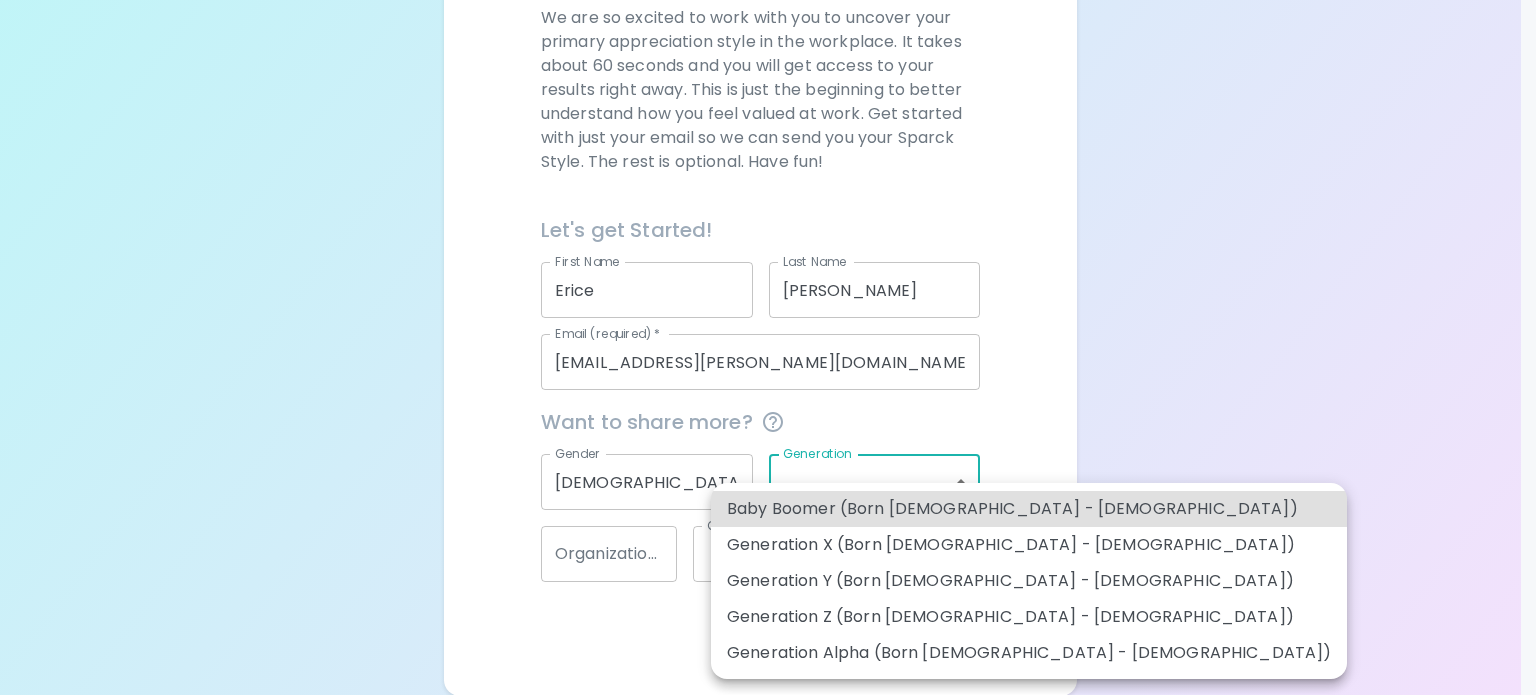 click on "Generation X (Born [DEMOGRAPHIC_DATA] - [DEMOGRAPHIC_DATA])" at bounding box center (1029, 545) 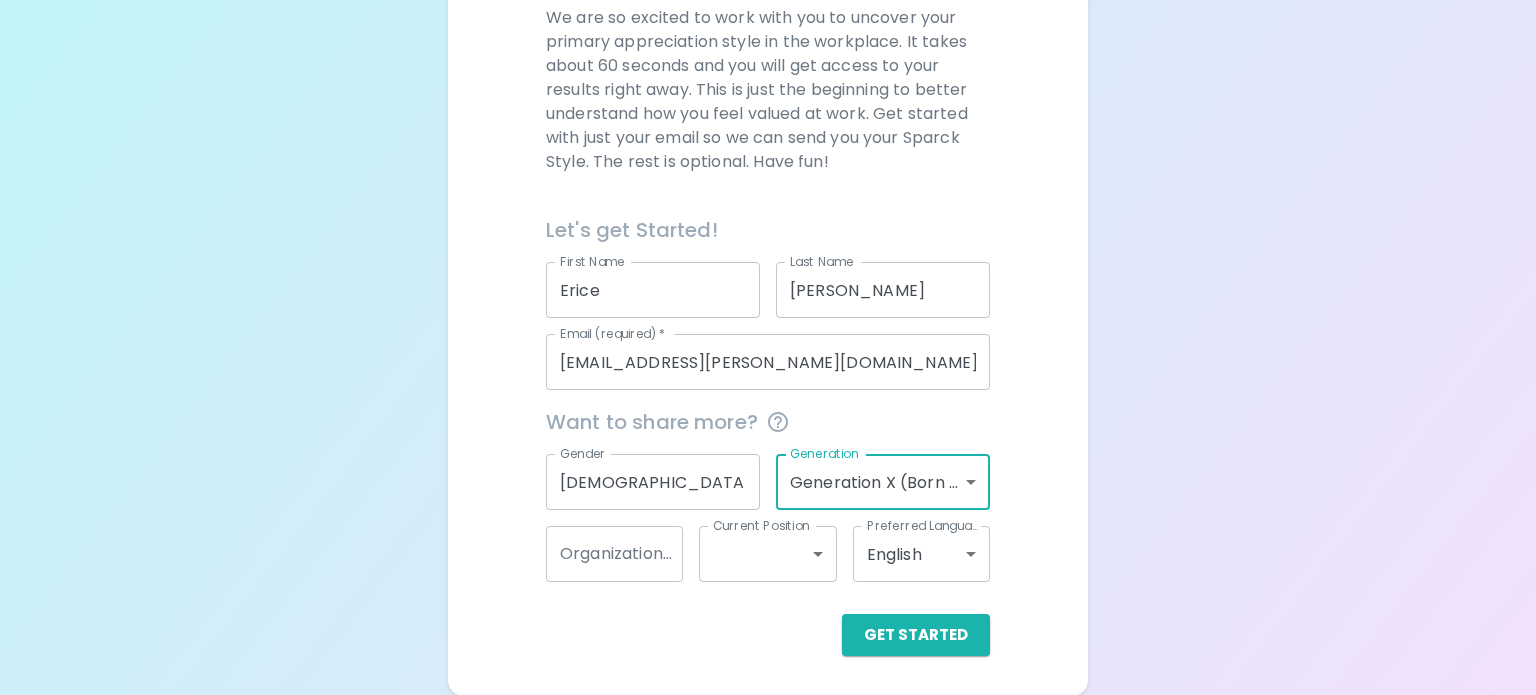 click on "Sparck Appreciation Style Quiz We are so excited to work with you to uncover your primary appreciation style in the workplace. It takes about 60 seconds and you will get access to your results right away. This is just the beginning to better understand how you feel valued at work. Get started with just your email so we can send you your Sparck Style. The rest is optional. Have fun! Let's get Started! First Name [PERSON_NAME] First Name Last Name [PERSON_NAME] Last Name Email (required)   * [PERSON_NAME][EMAIL_ADDRESS][DOMAIN_NAME] Email (required)   * Want to share more? Gender [DEMOGRAPHIC_DATA] Gender Generation Generation X (Born [DEMOGRAPHIC_DATA] - [DEMOGRAPHIC_DATA]) generation_x Generation Organization Name Organization Name Current Position ​ Current Position Preferred Language English en Preferred Language Get Started   English Español 21" at bounding box center [768, 223] 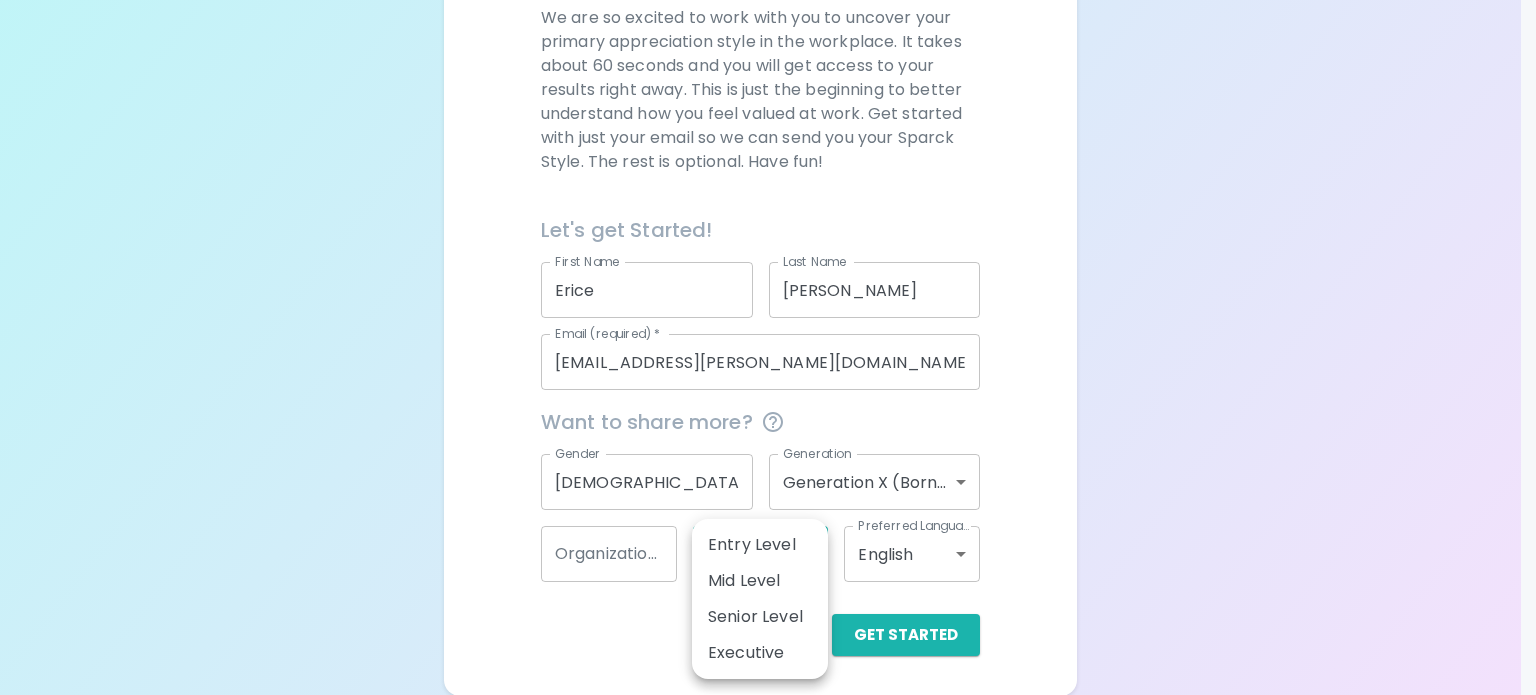 click on "Entry Level" at bounding box center [760, 545] 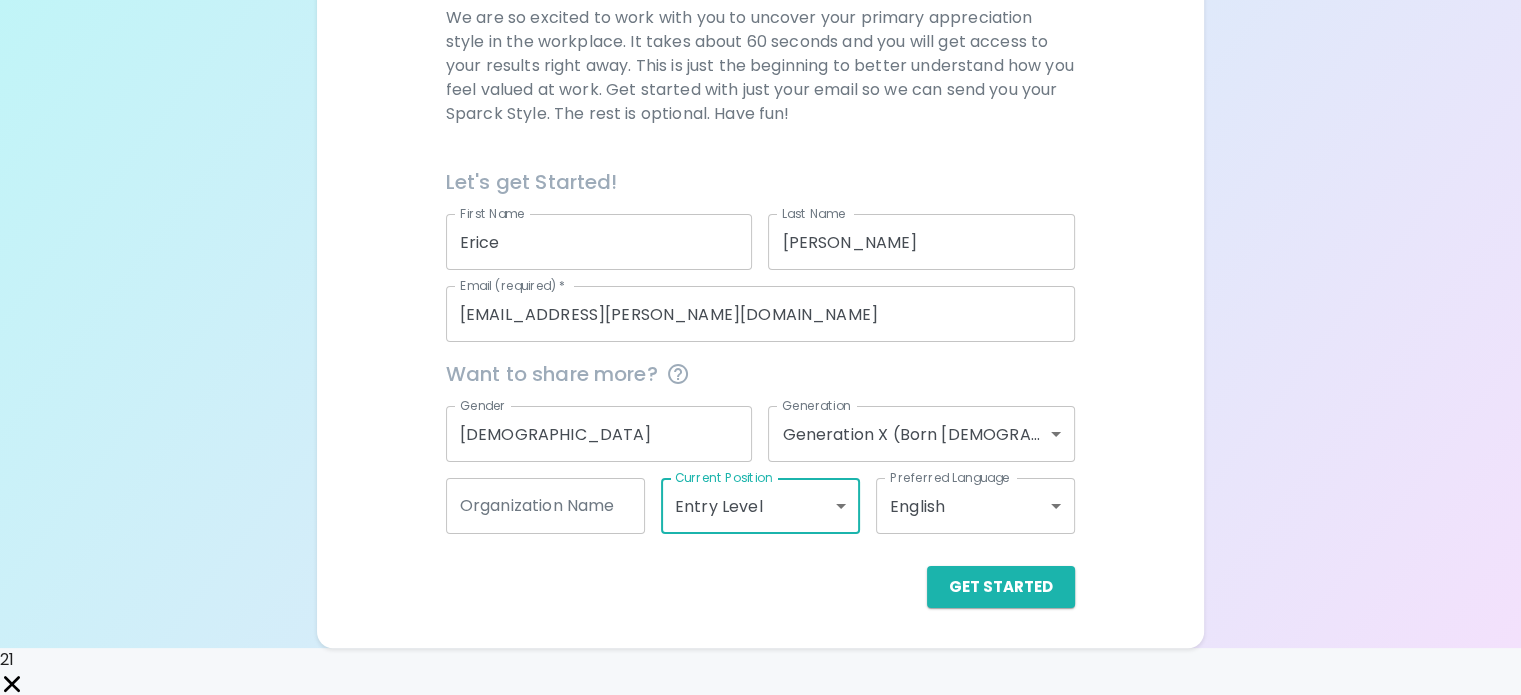 click on "Organization Name" at bounding box center [545, 506] 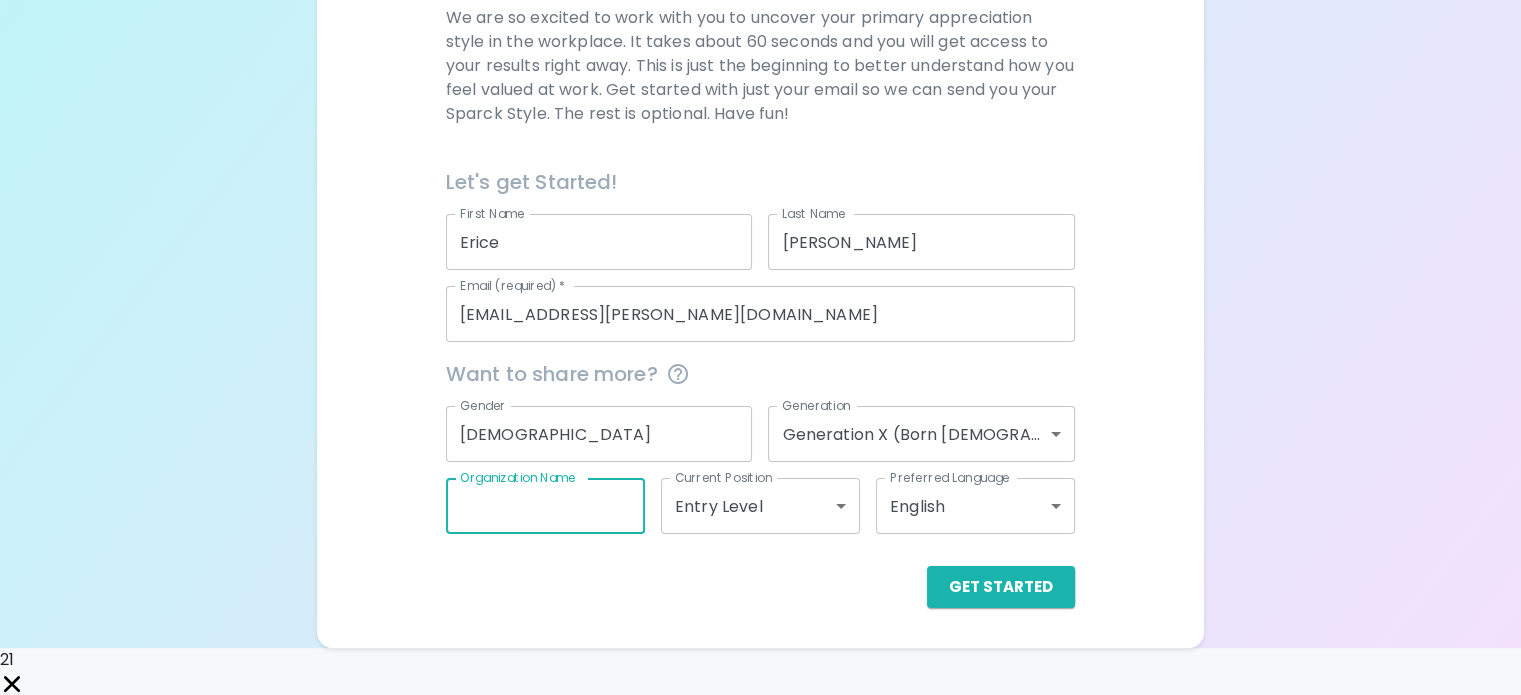 type on "ProLink" 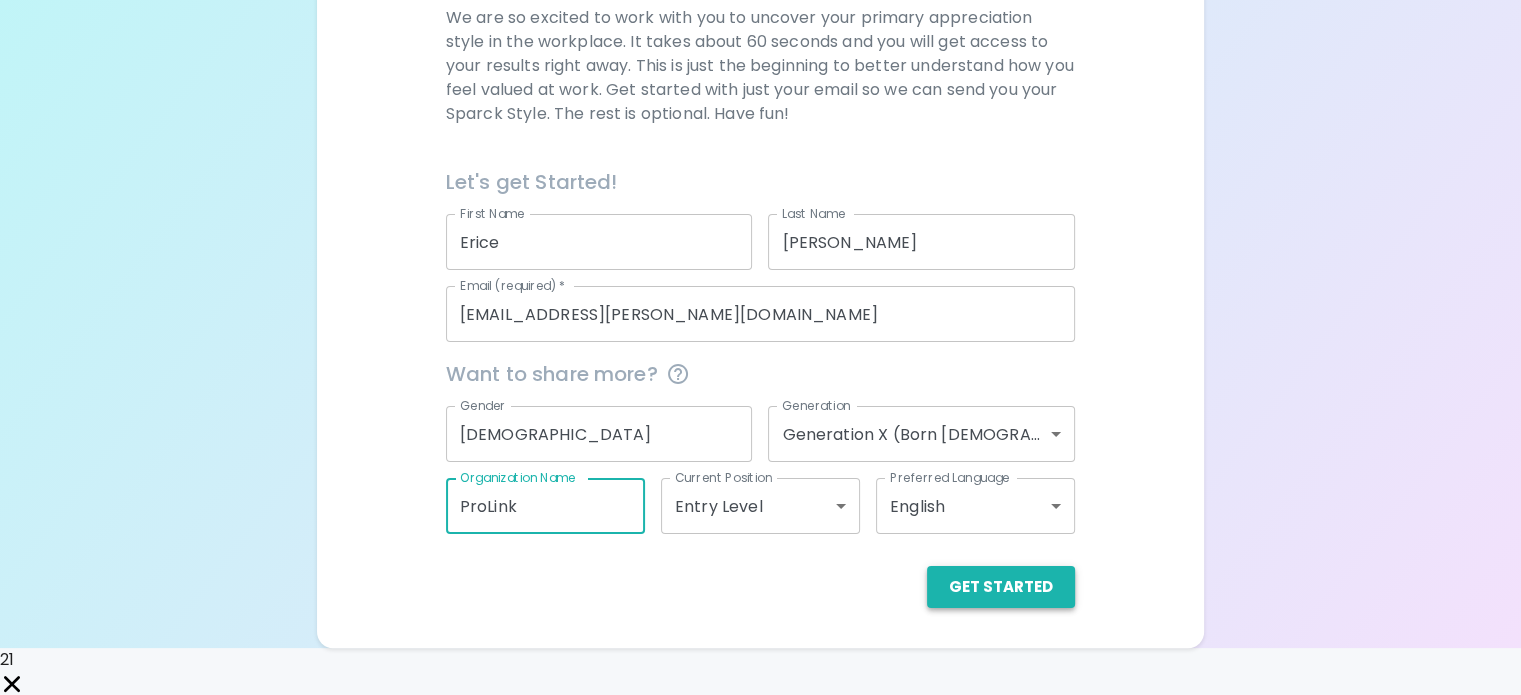 click on "Get Started" at bounding box center (1001, 587) 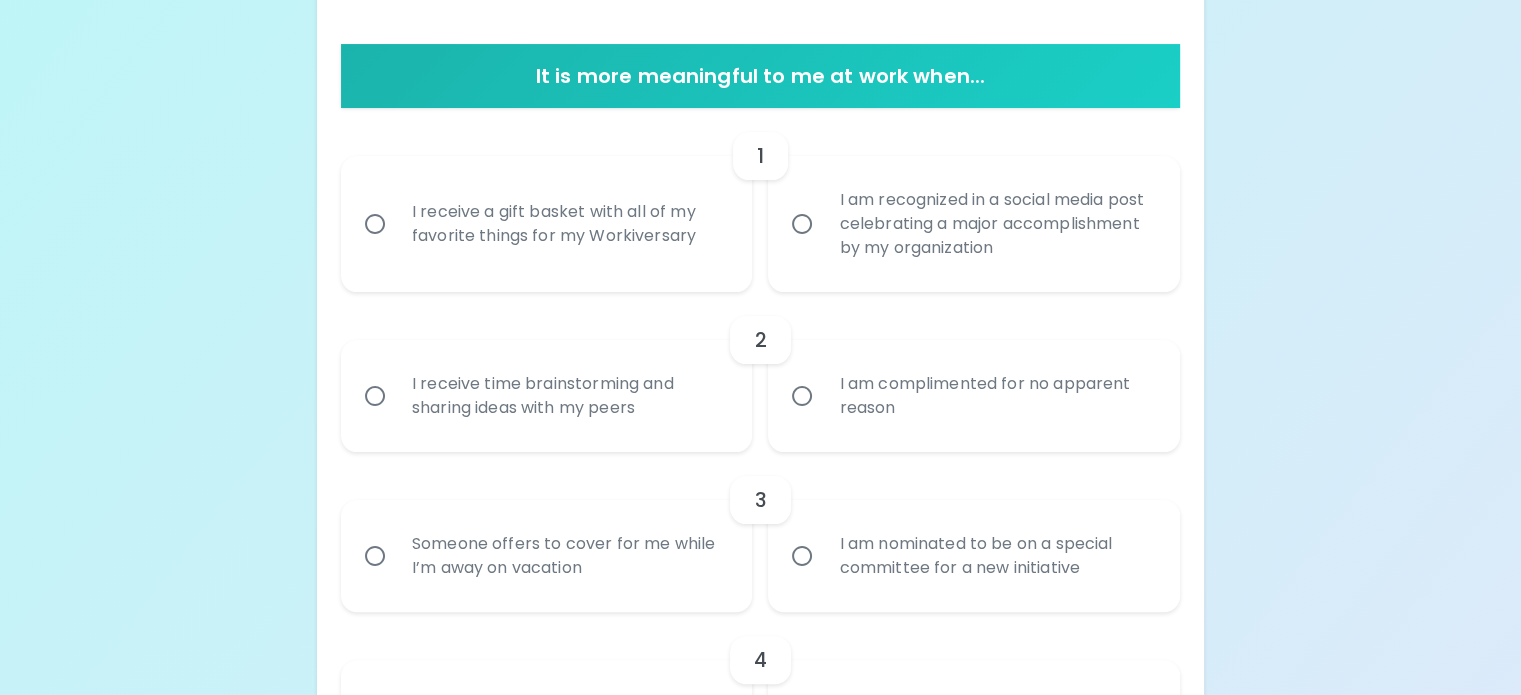 scroll, scrollTop: 405, scrollLeft: 0, axis: vertical 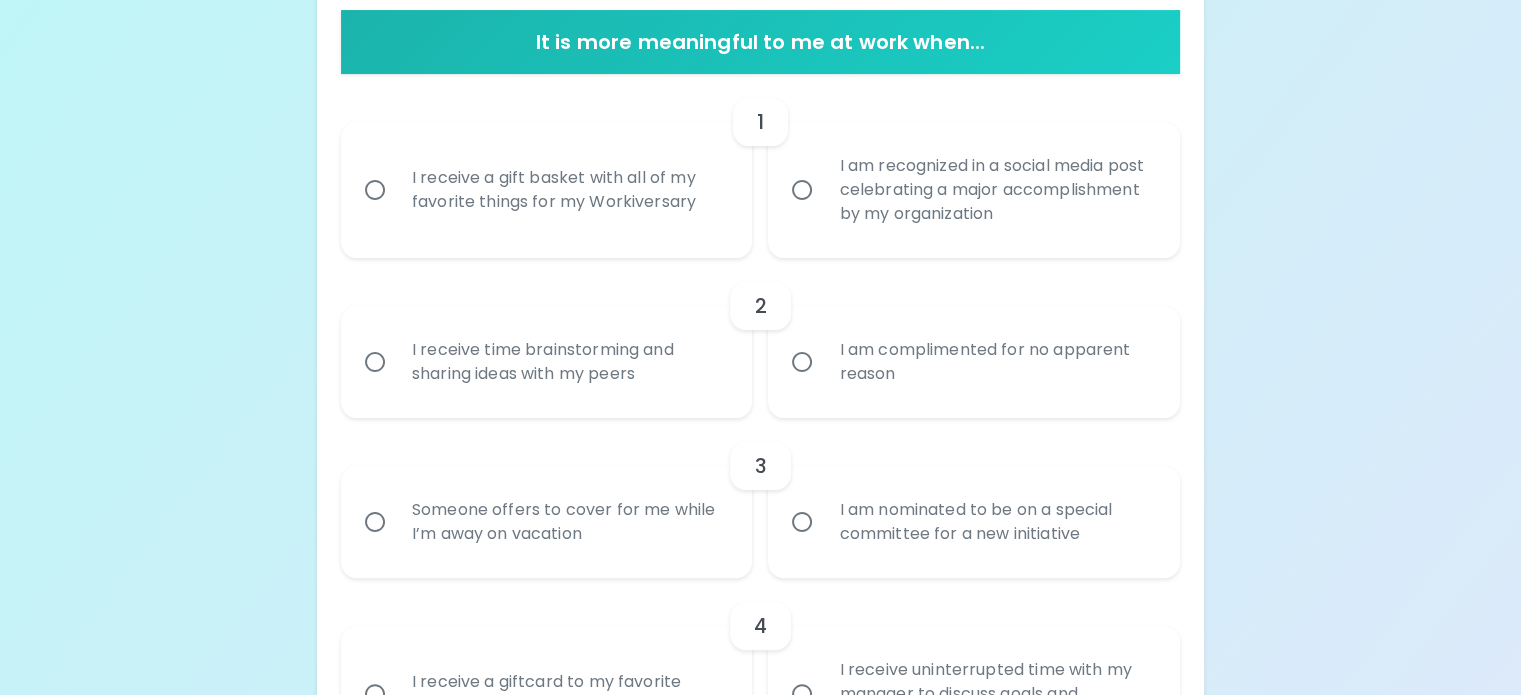 drag, startPoint x: 501, startPoint y: 277, endPoint x: 536, endPoint y: 327, distance: 61.03278 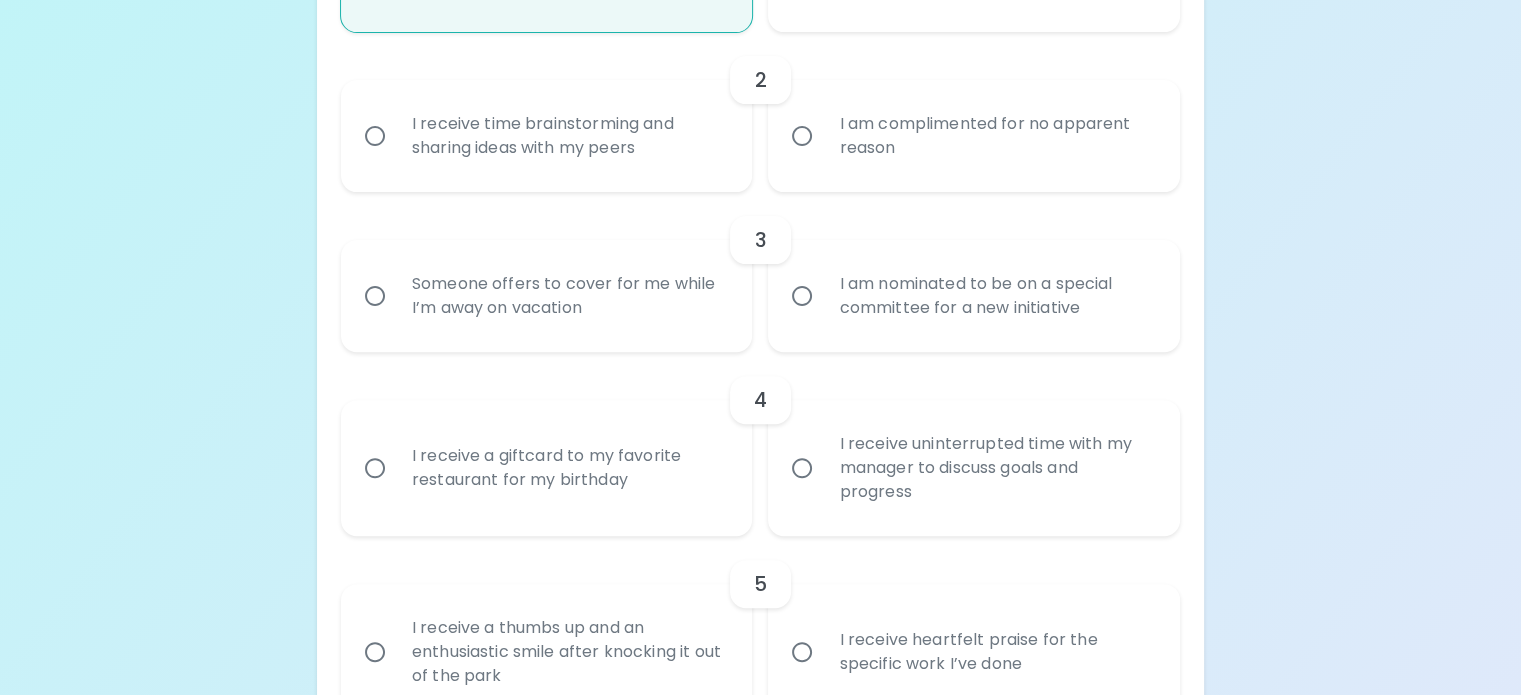 scroll, scrollTop: 665, scrollLeft: 0, axis: vertical 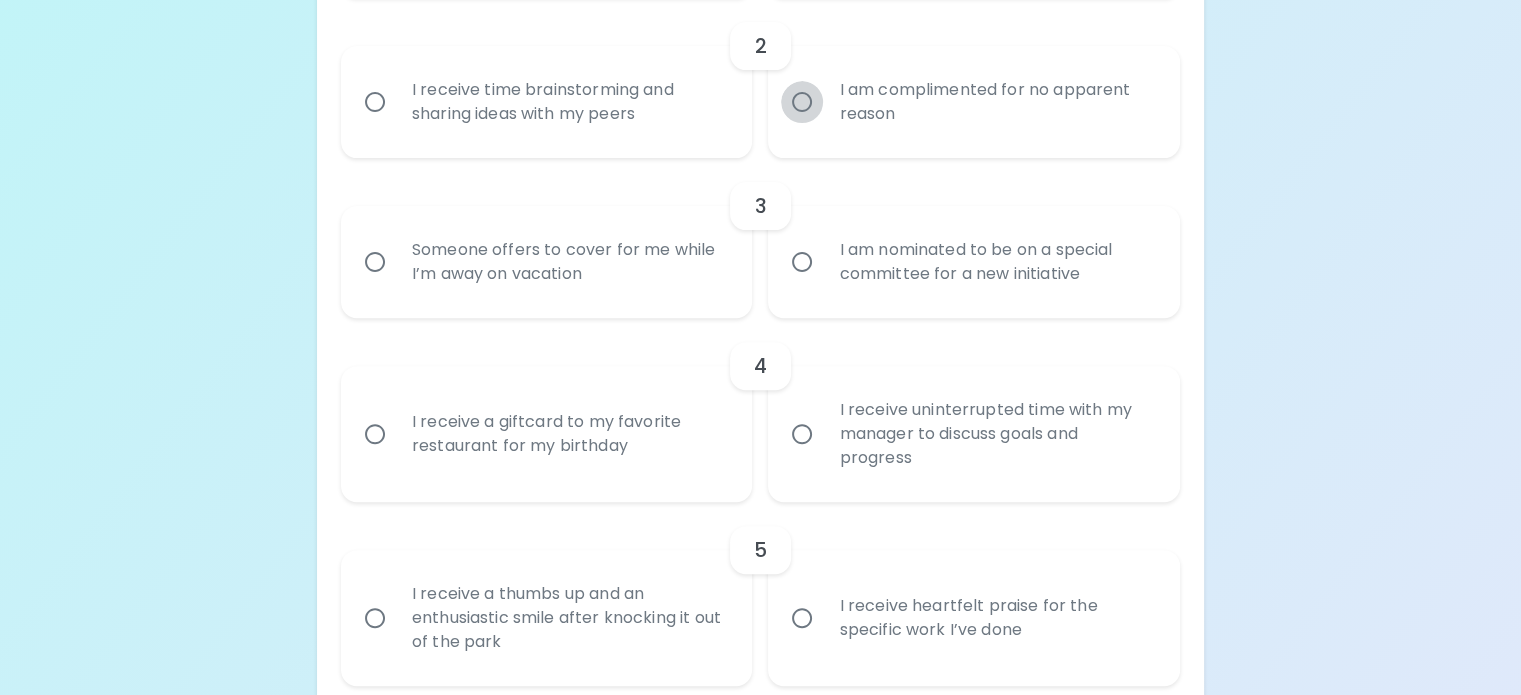 click on "I am complimented for no apparent reason" at bounding box center [802, 102] 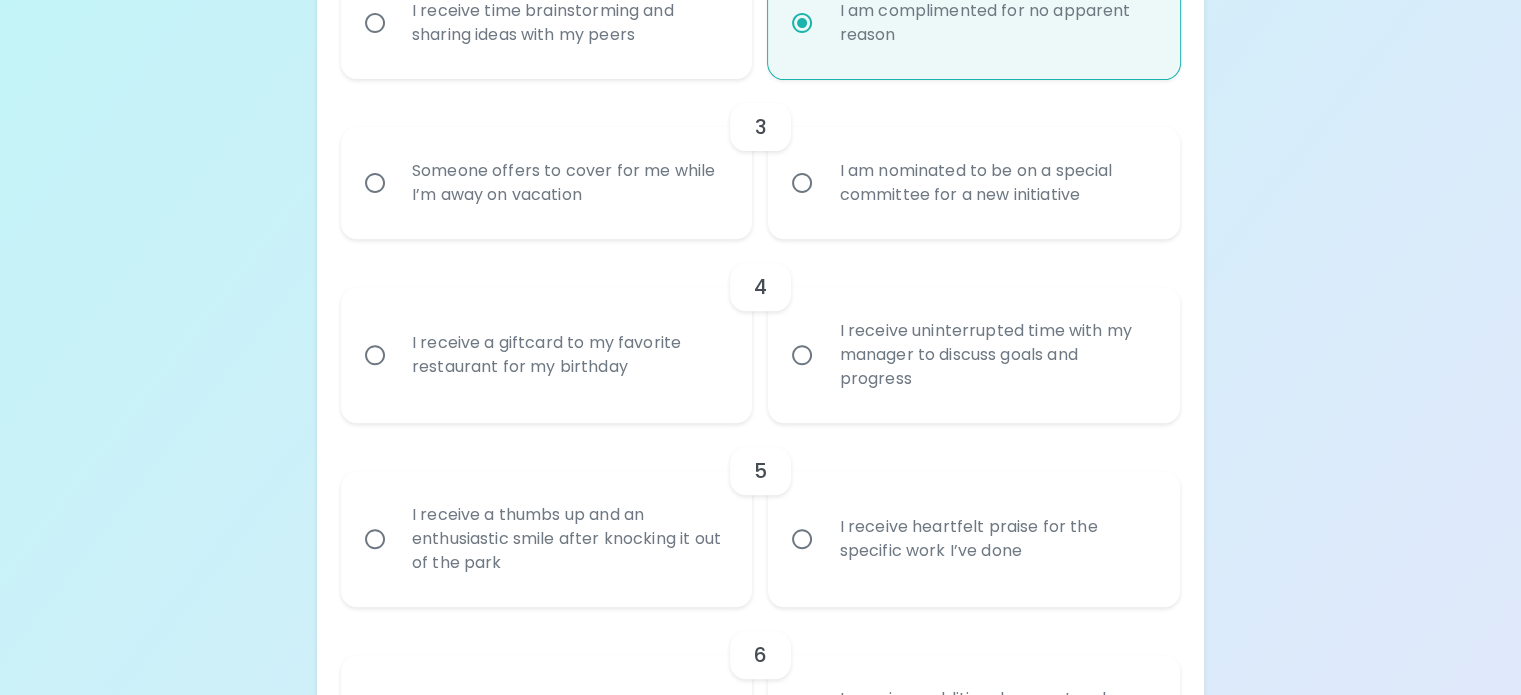 scroll, scrollTop: 825, scrollLeft: 0, axis: vertical 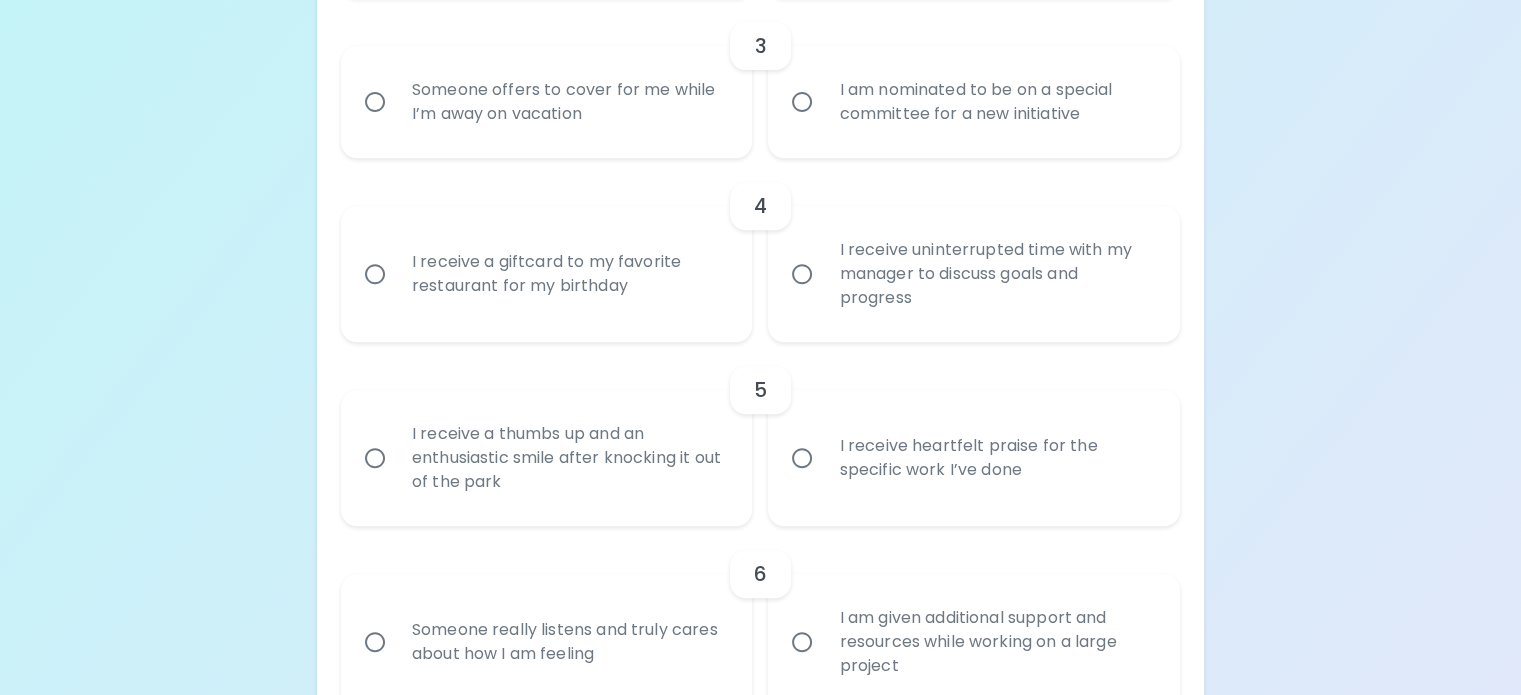radio on "true" 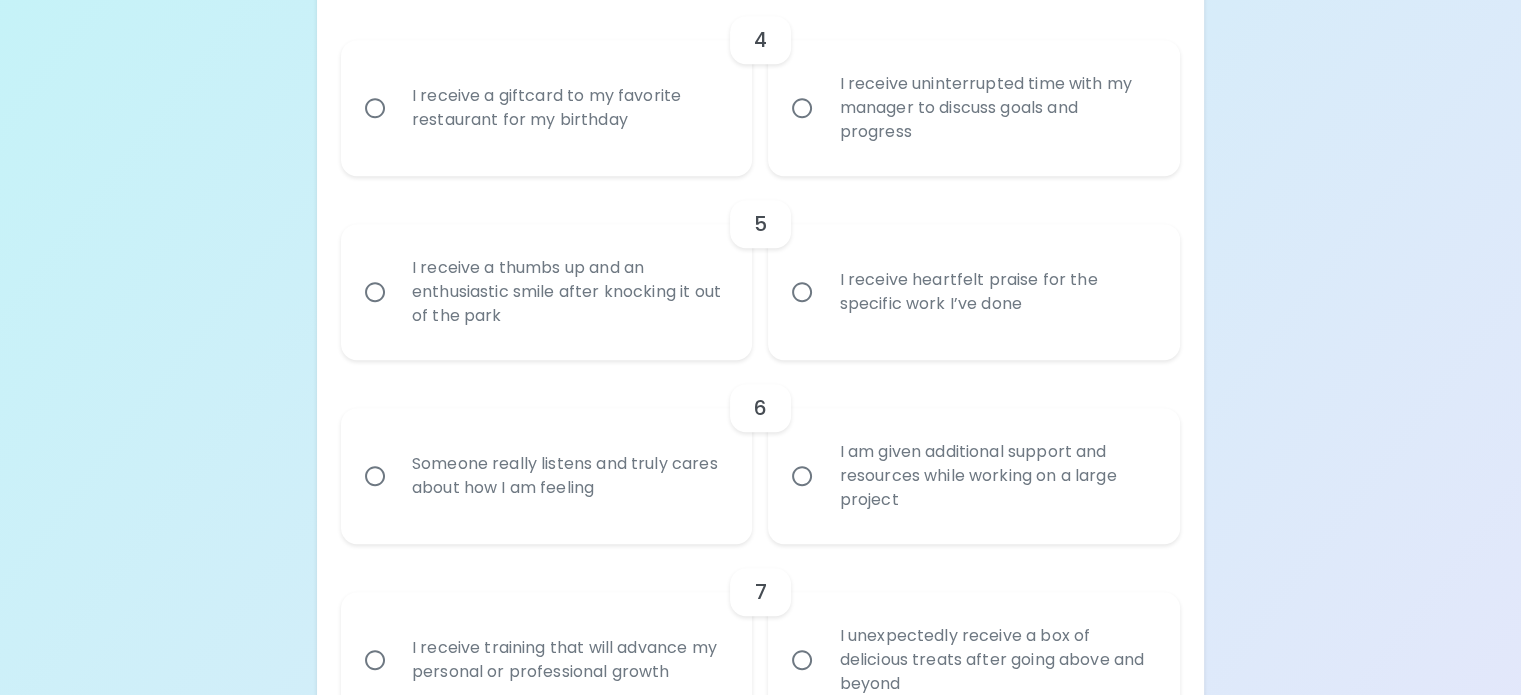 scroll, scrollTop: 1085, scrollLeft: 0, axis: vertical 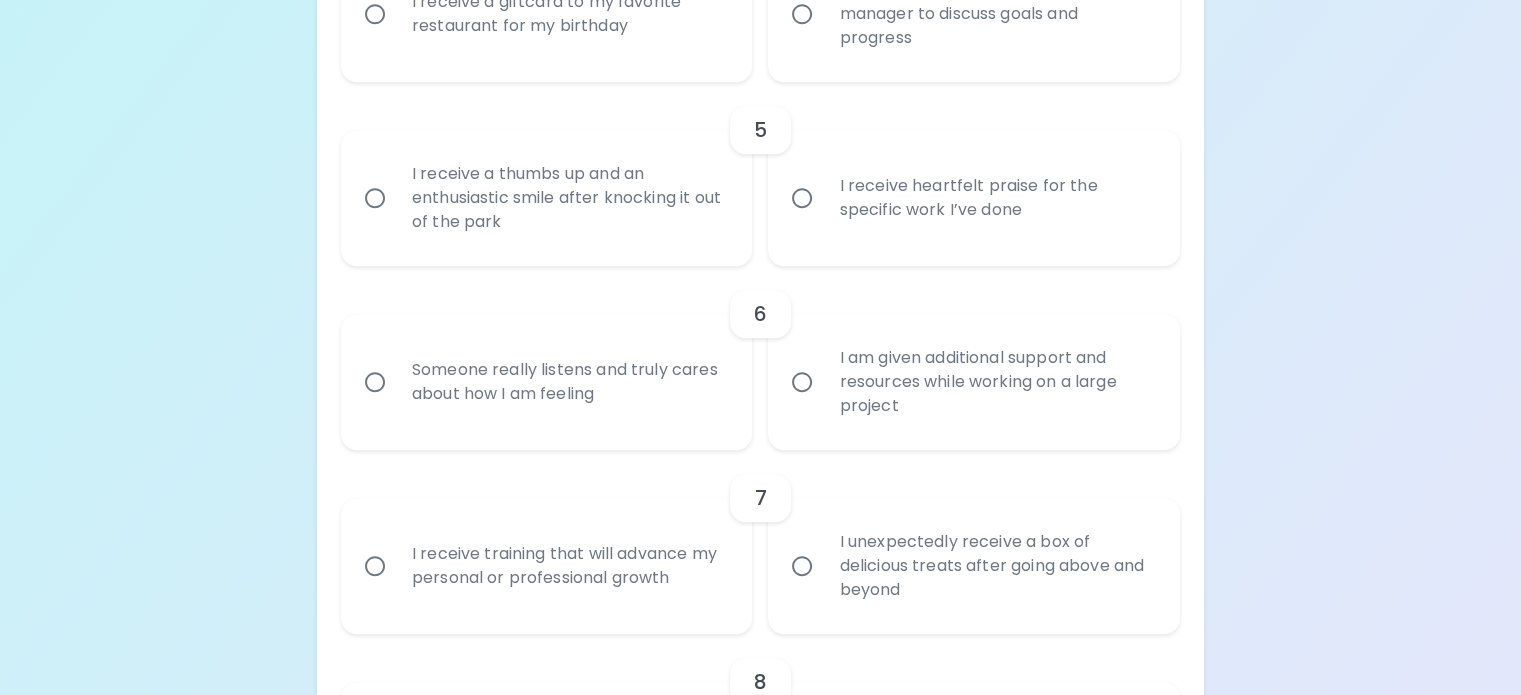 radio on "true" 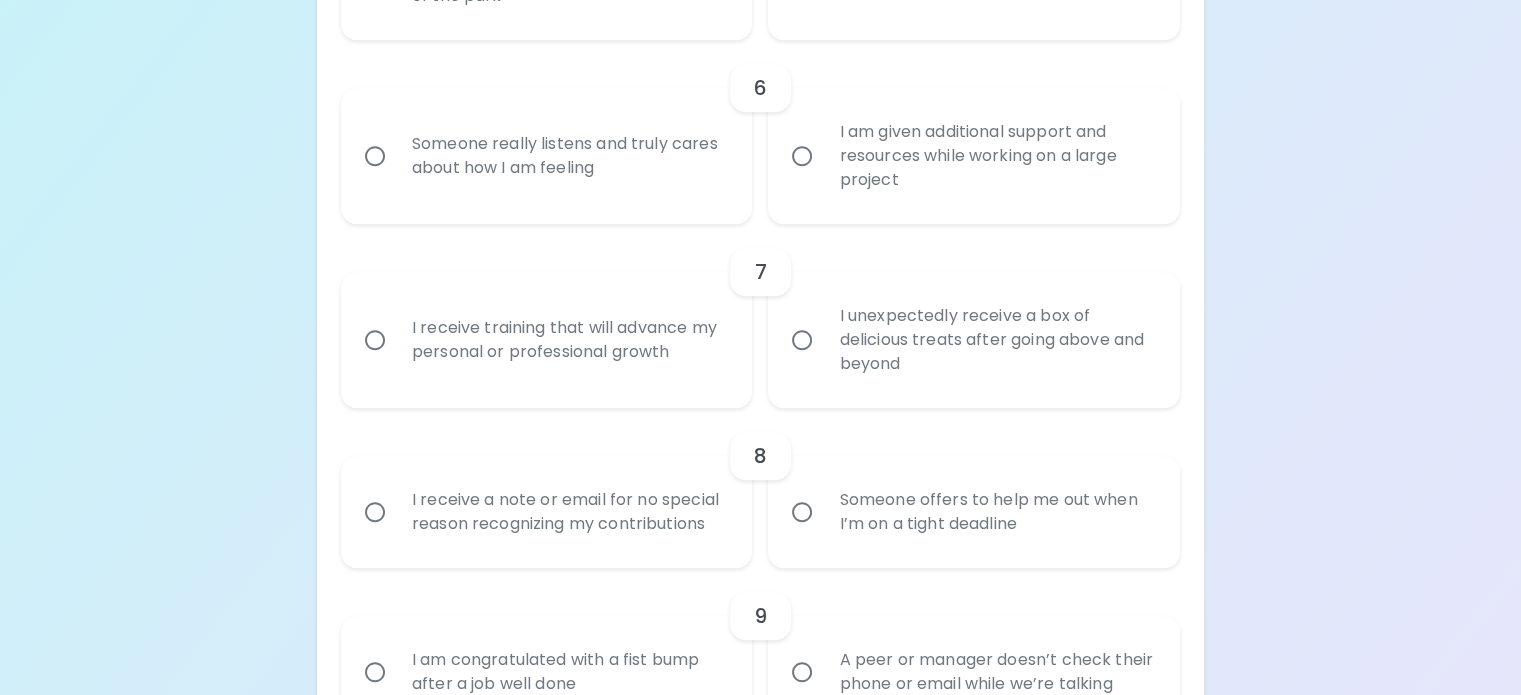 scroll, scrollTop: 1345, scrollLeft: 0, axis: vertical 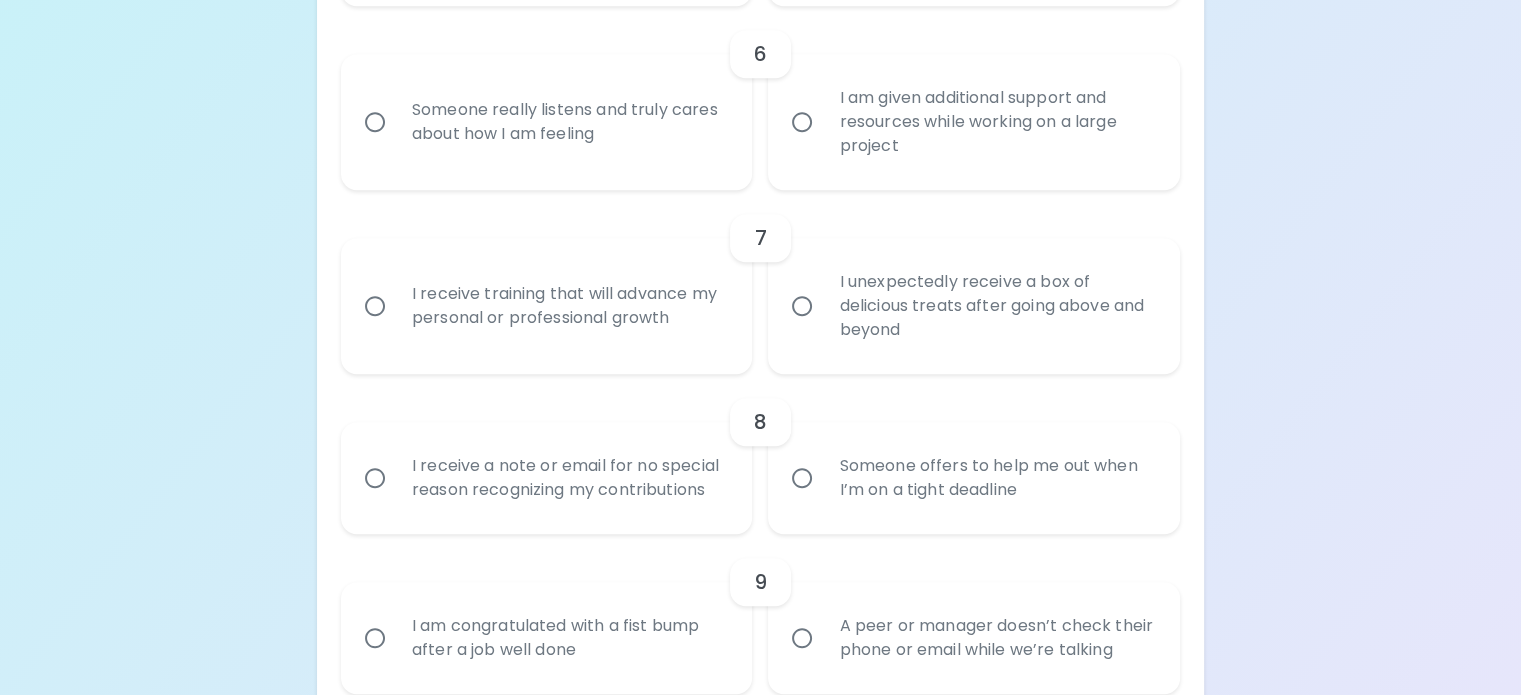 radio on "true" 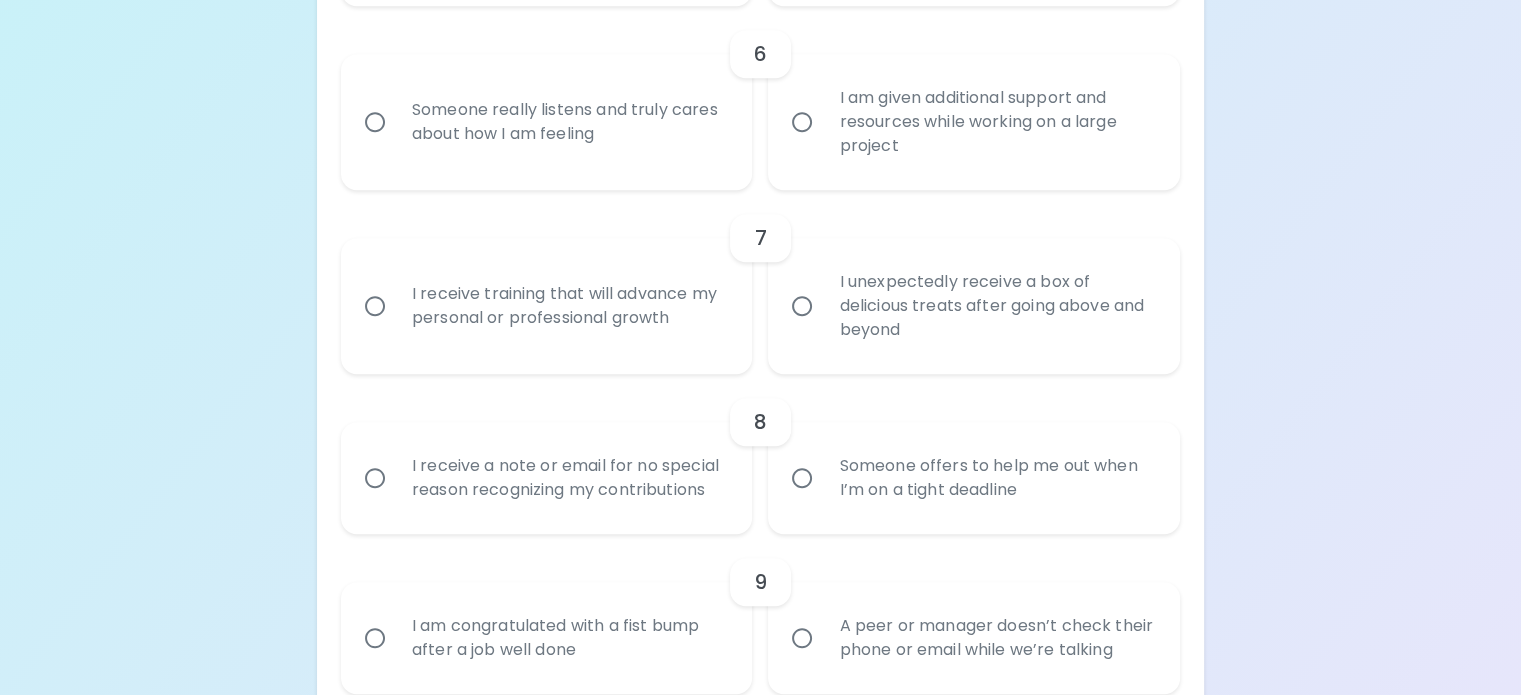 click on "I receive heartfelt praise for the specific work I’ve done" at bounding box center (802, -62) 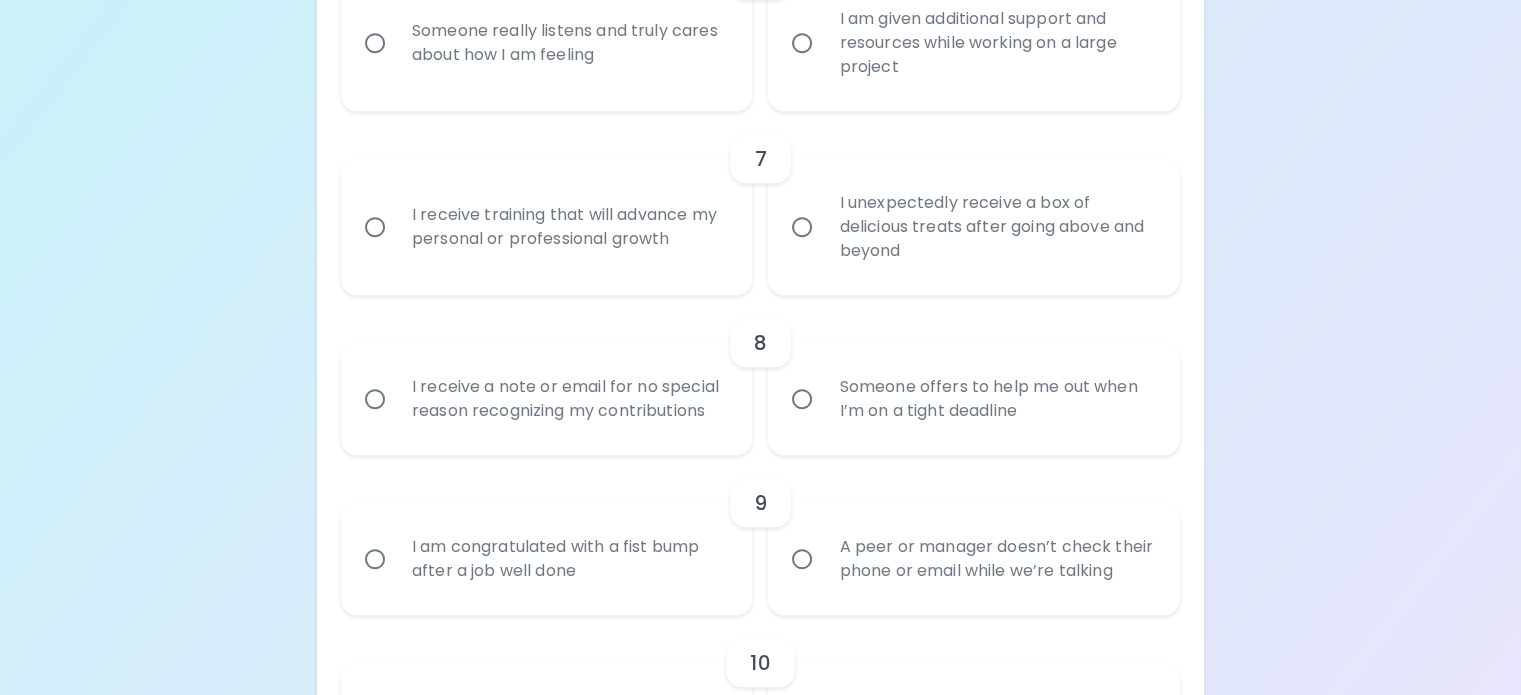 scroll, scrollTop: 1505, scrollLeft: 0, axis: vertical 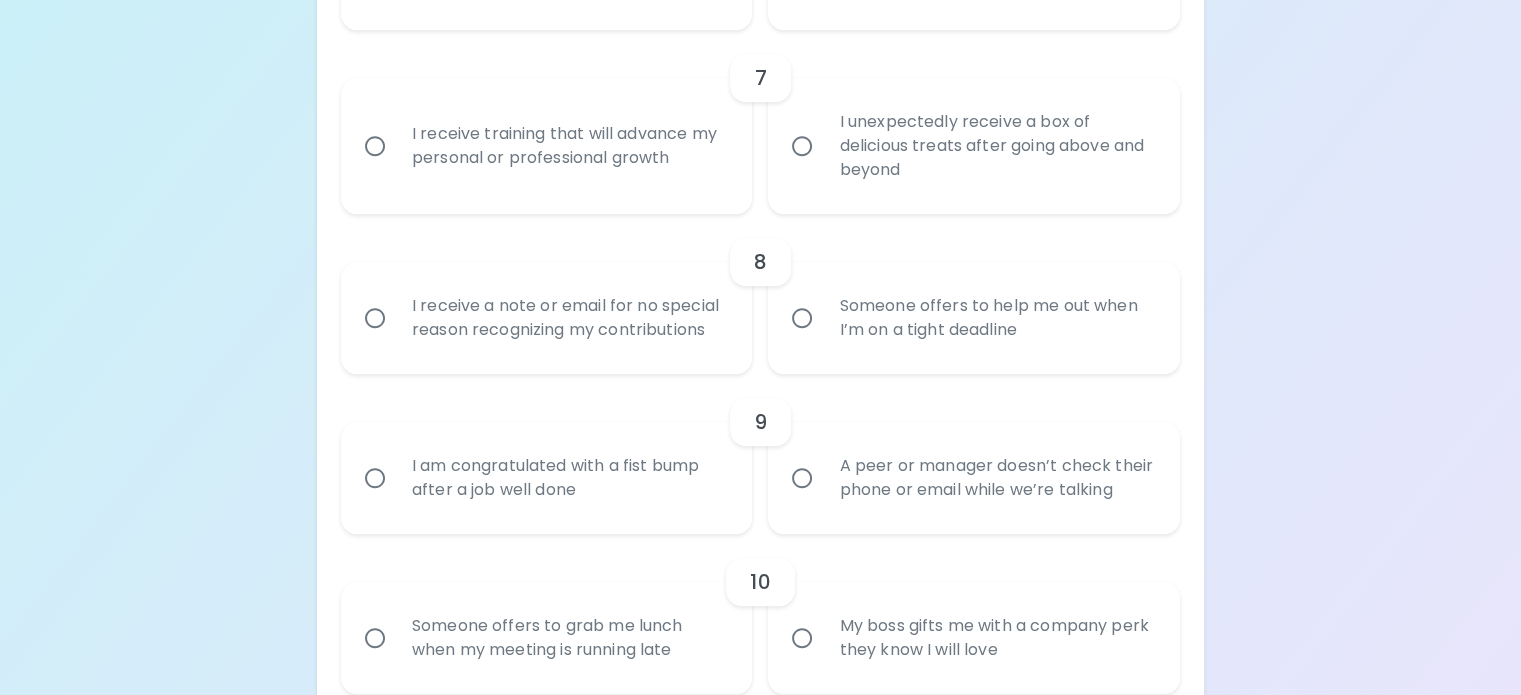 radio on "true" 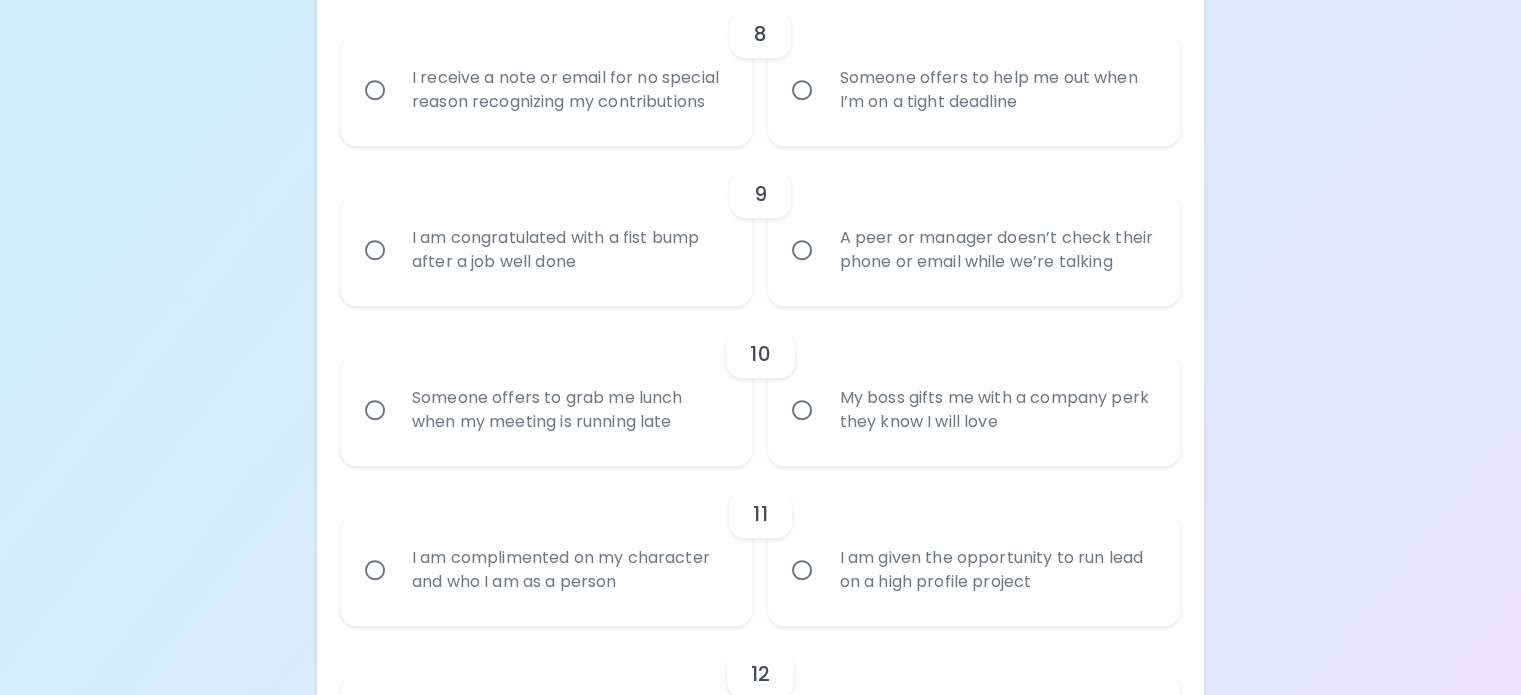 scroll, scrollTop: 1765, scrollLeft: 0, axis: vertical 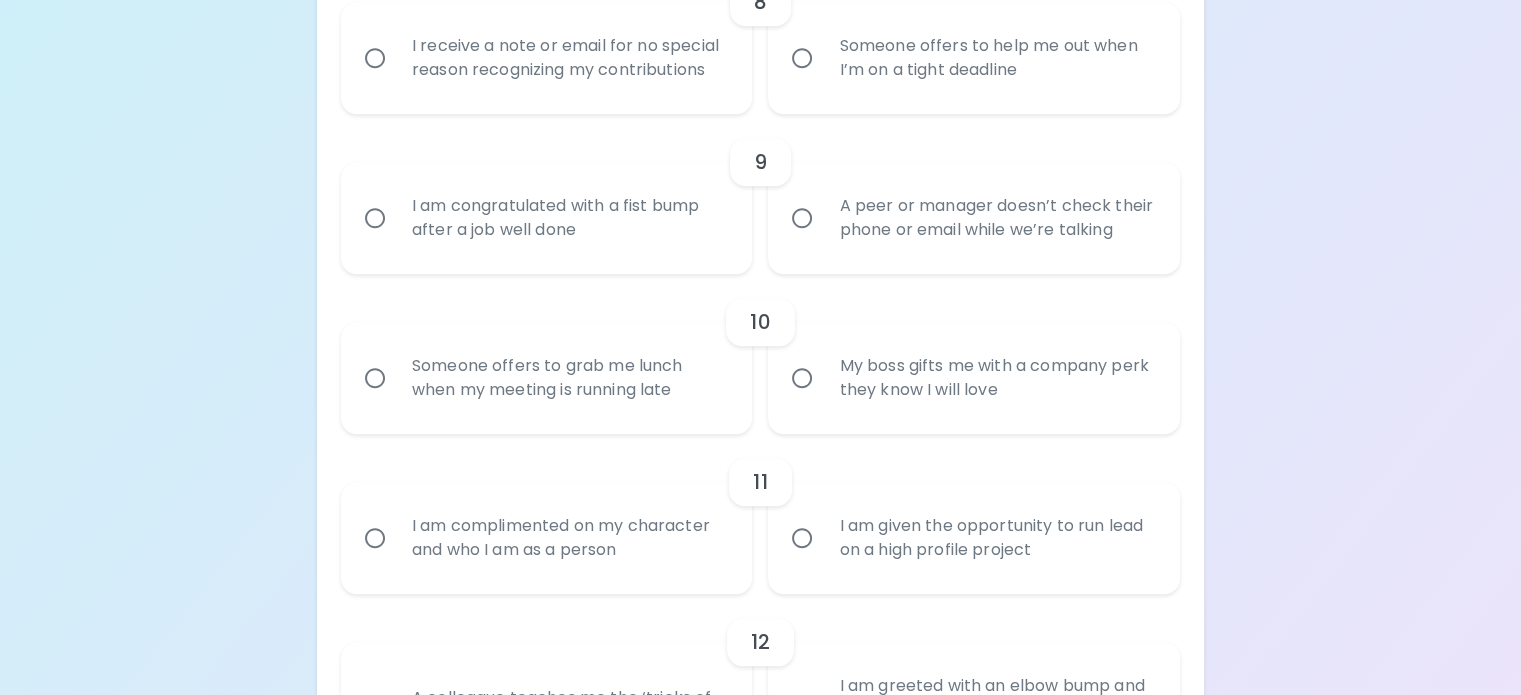 radio on "true" 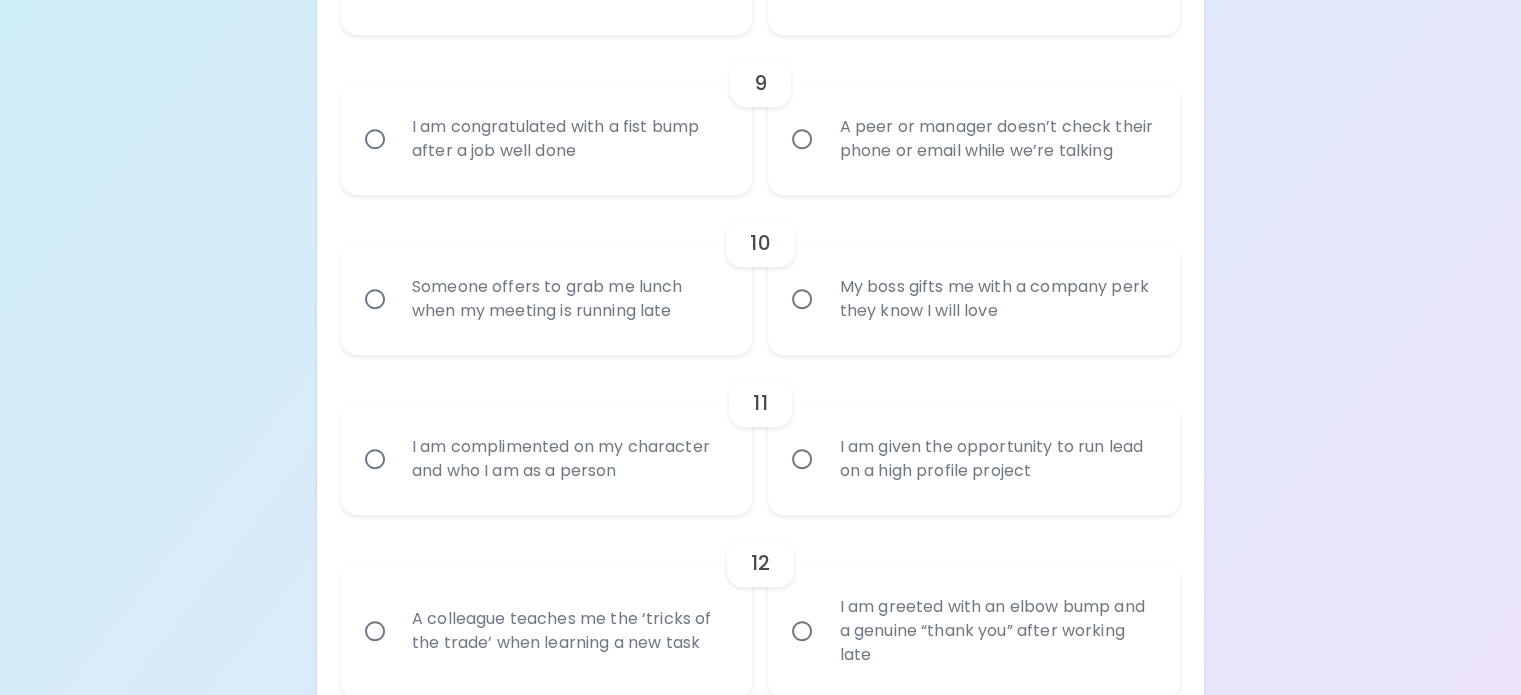 scroll, scrollTop: 1925, scrollLeft: 0, axis: vertical 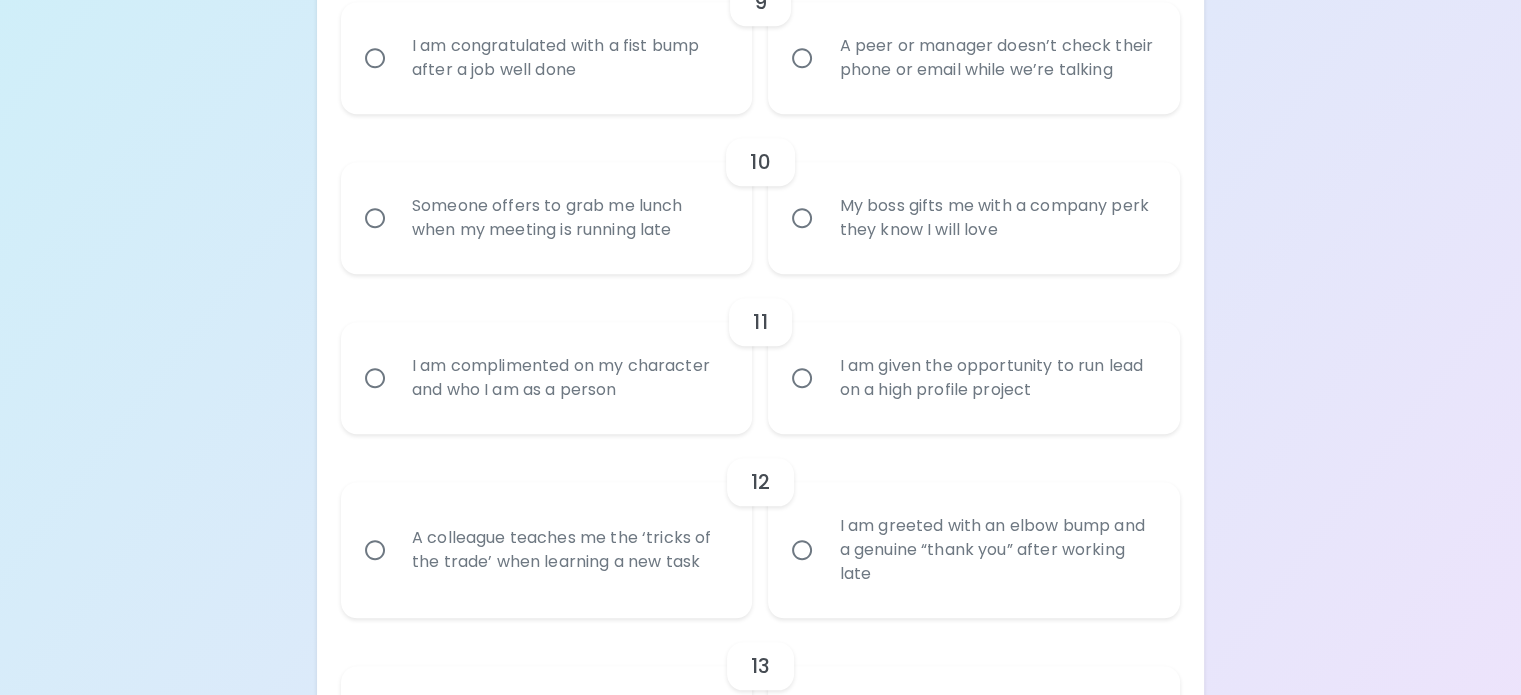 radio on "true" 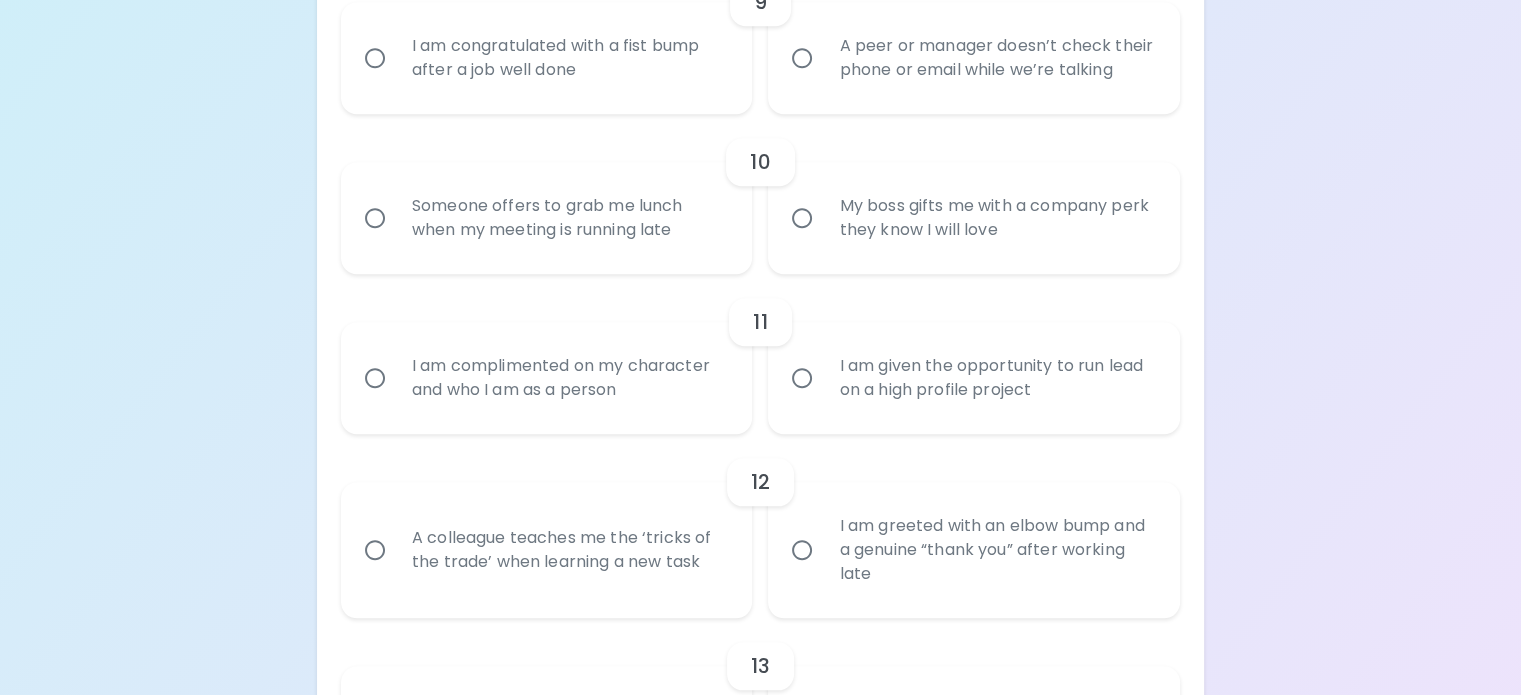click on "I receive a note or email for no special reason recognizing my contributions" at bounding box center (375, -102) 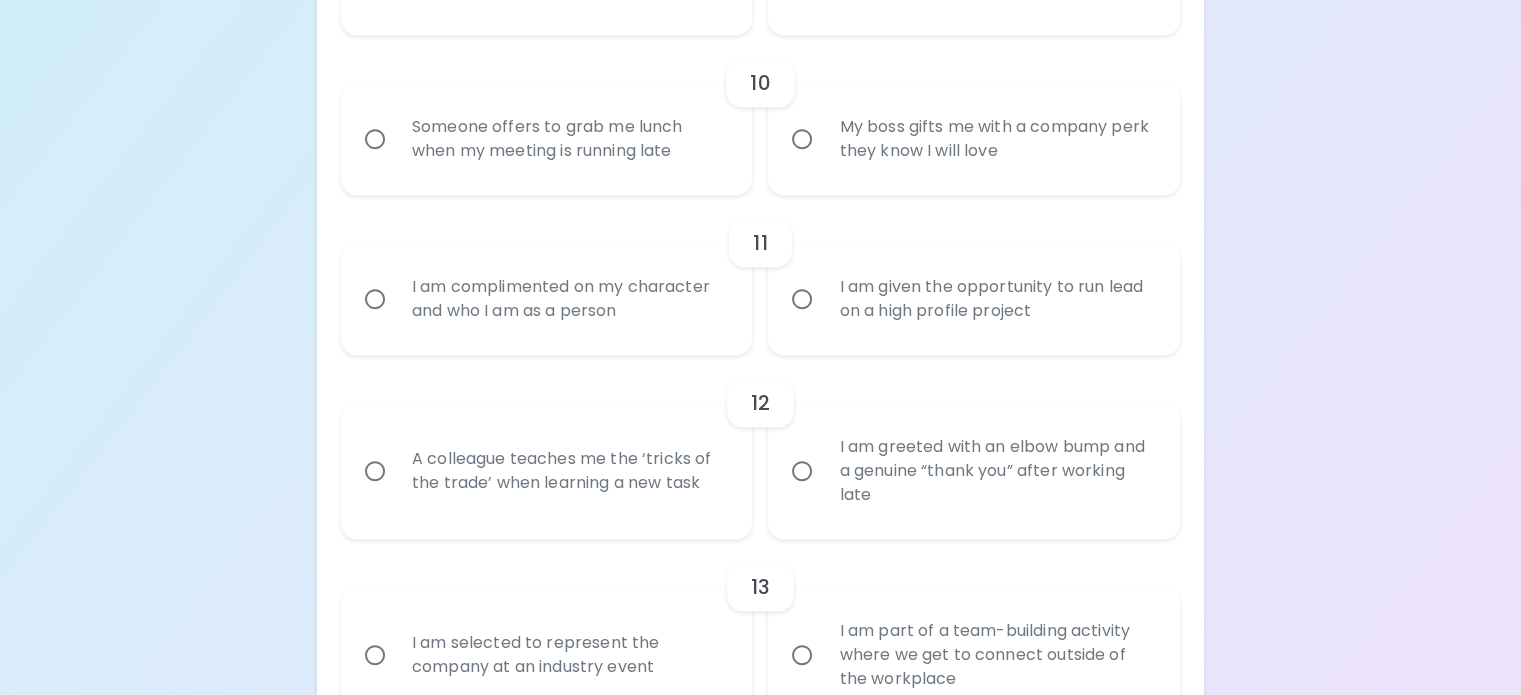 scroll, scrollTop: 2085, scrollLeft: 0, axis: vertical 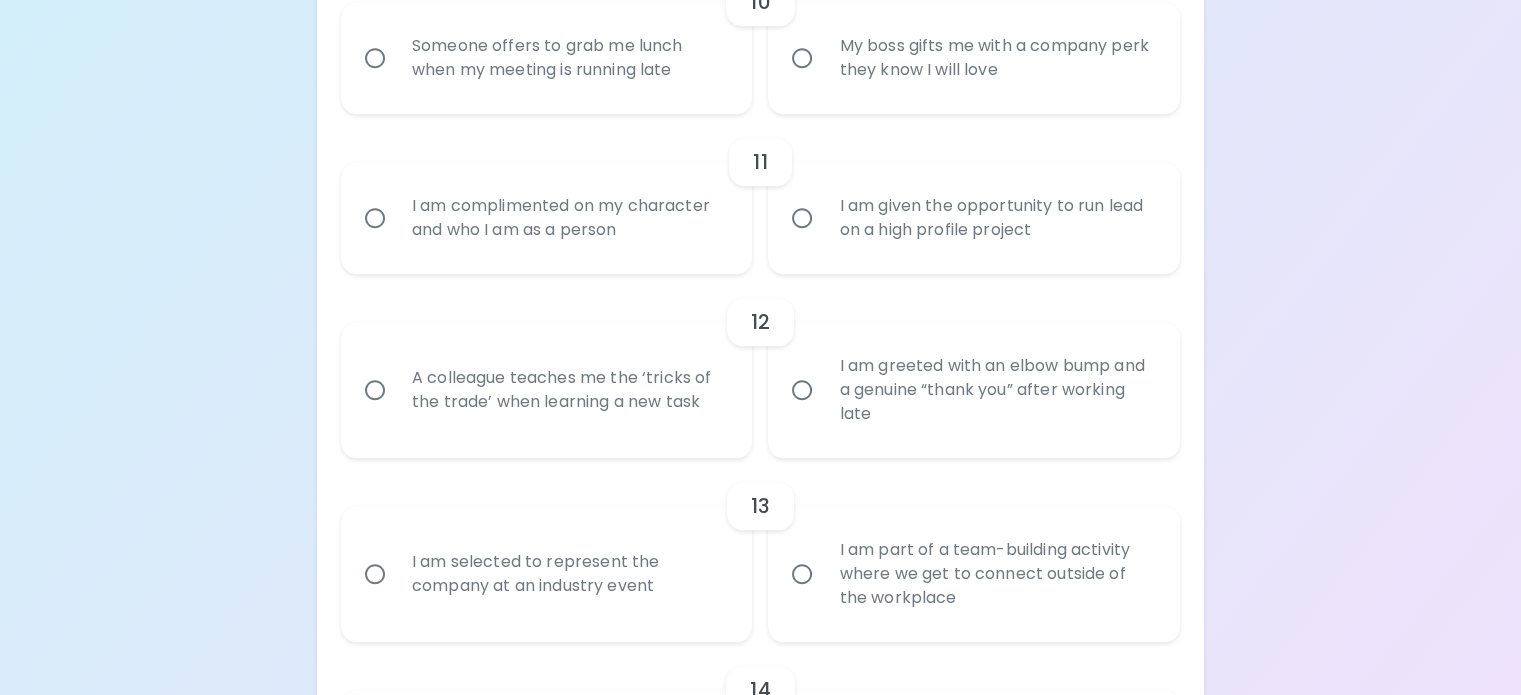radio on "true" 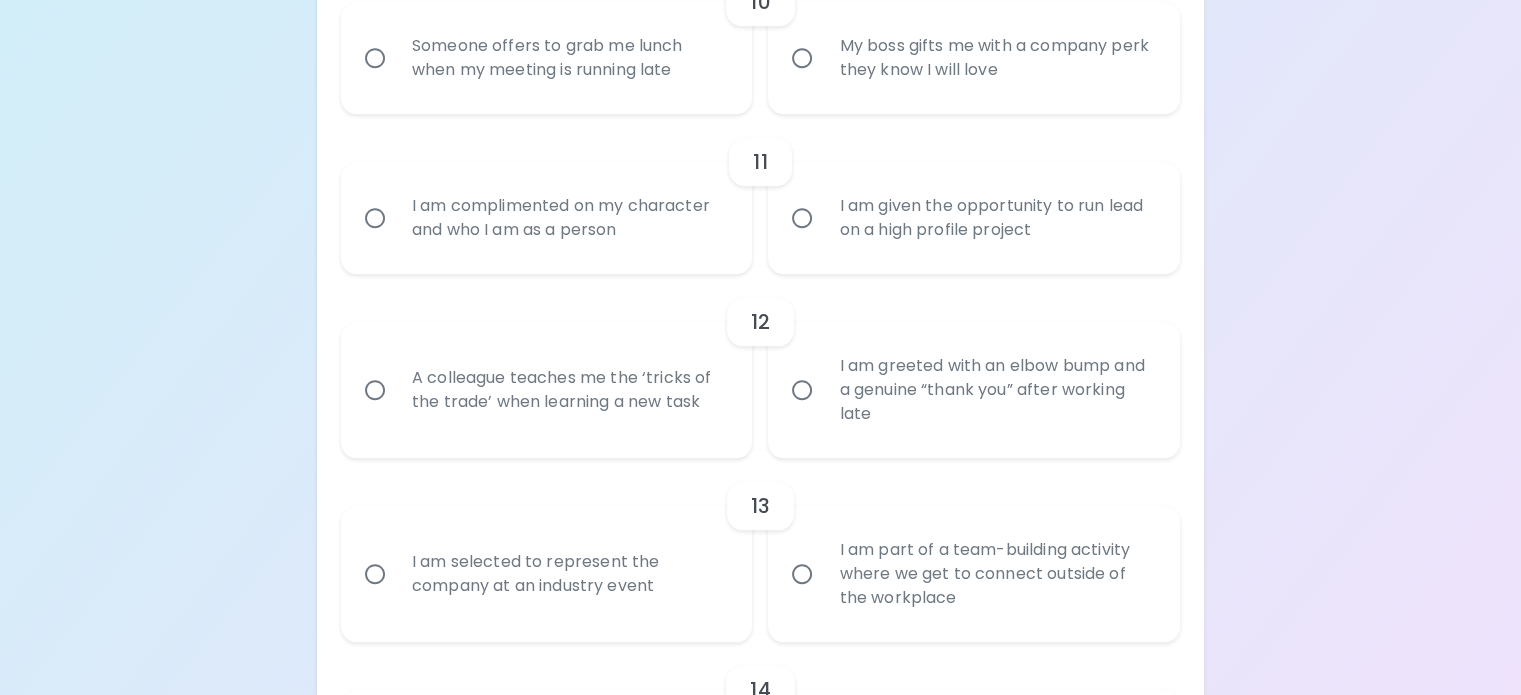 click on "A peer or manager doesn’t check their phone or email while we’re talking" at bounding box center (802, -102) 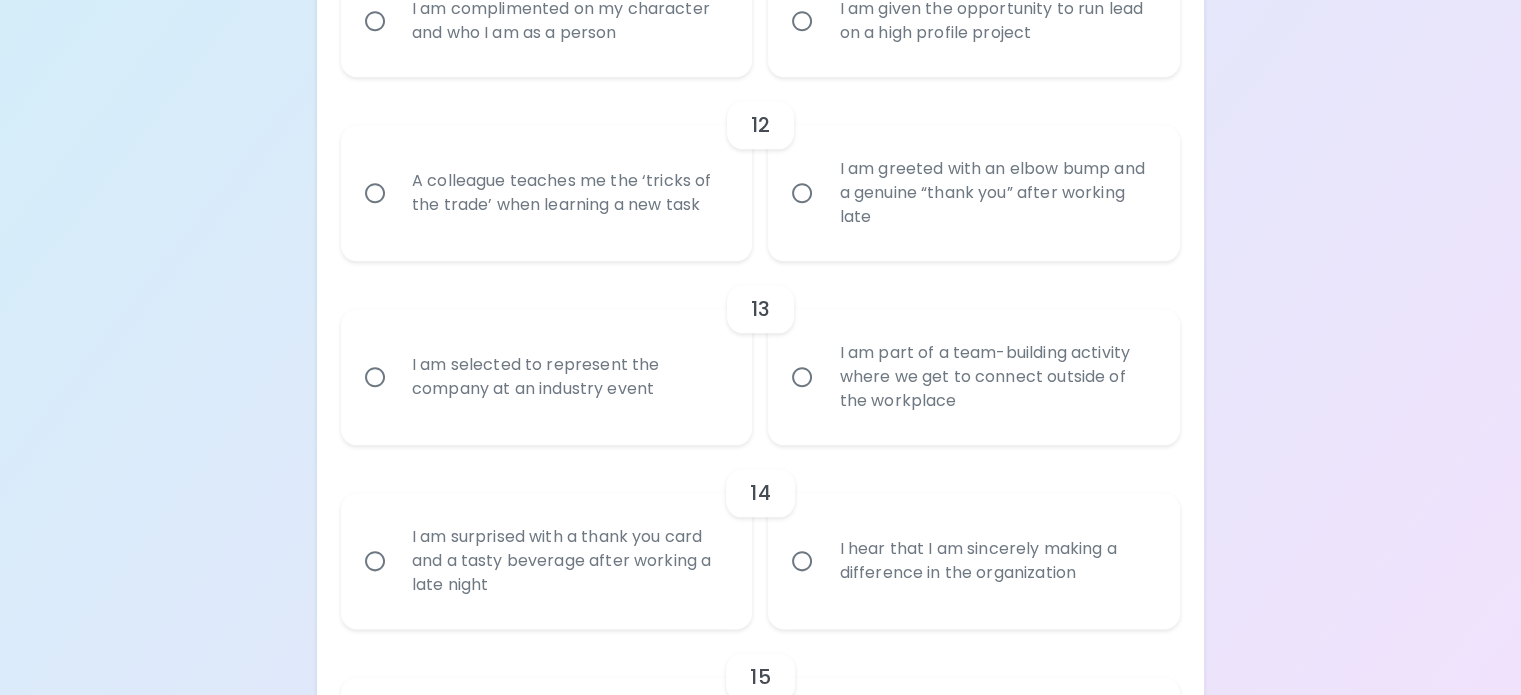 scroll, scrollTop: 2345, scrollLeft: 0, axis: vertical 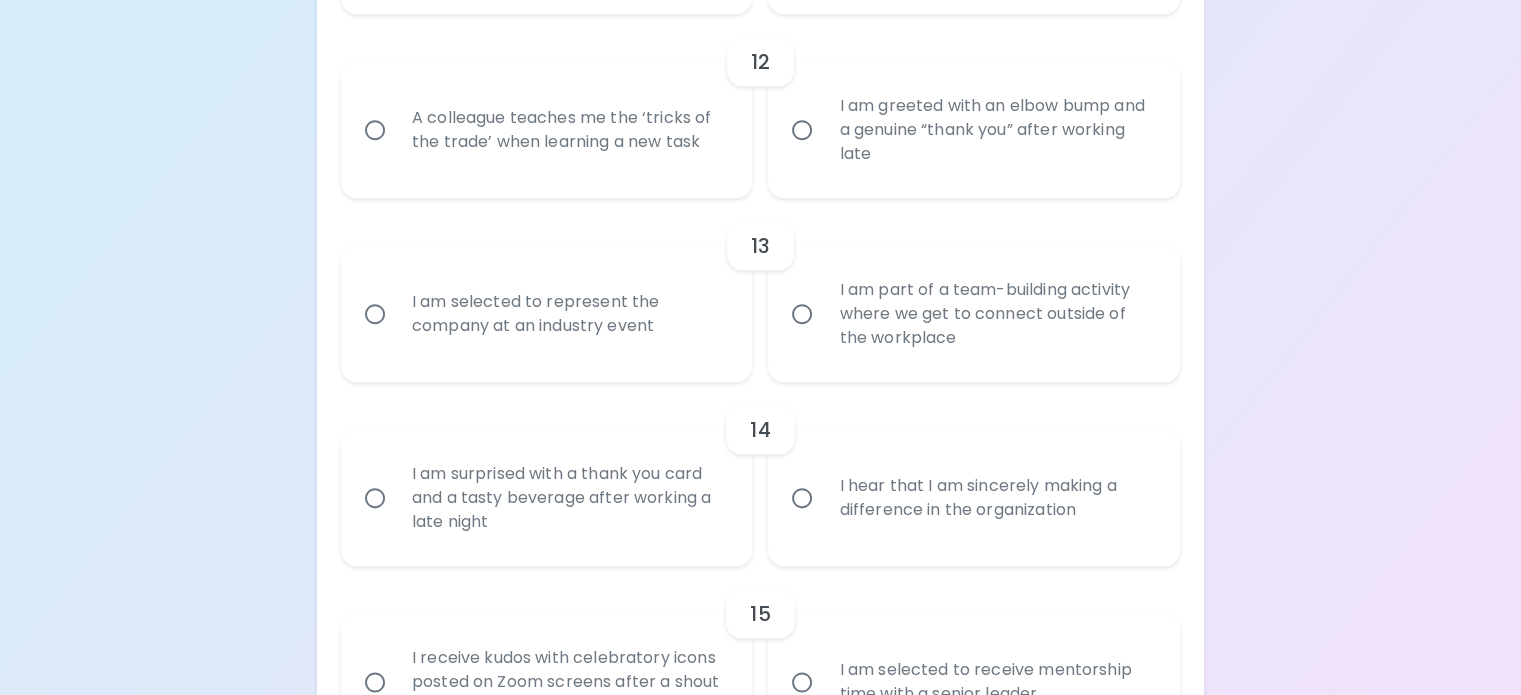 radio on "true" 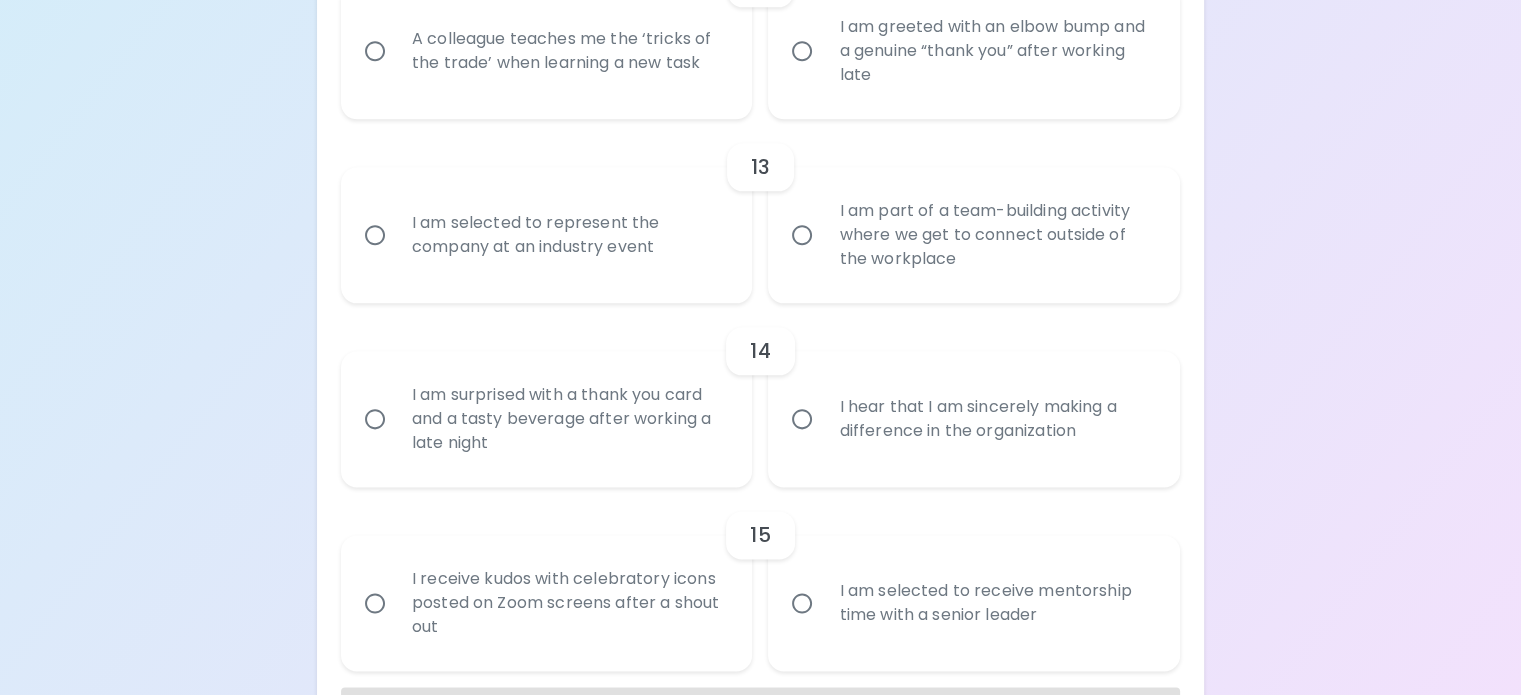 scroll, scrollTop: 2505, scrollLeft: 0, axis: vertical 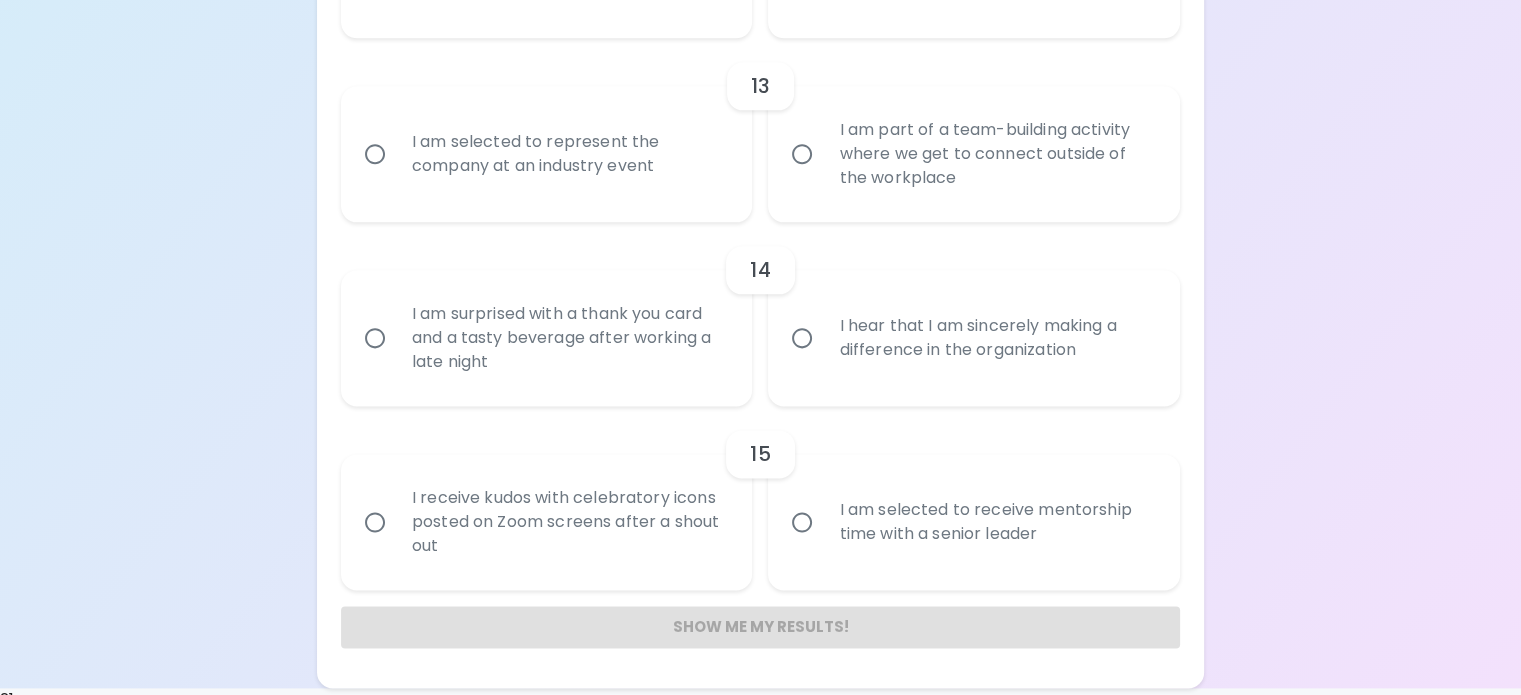 radio on "true" 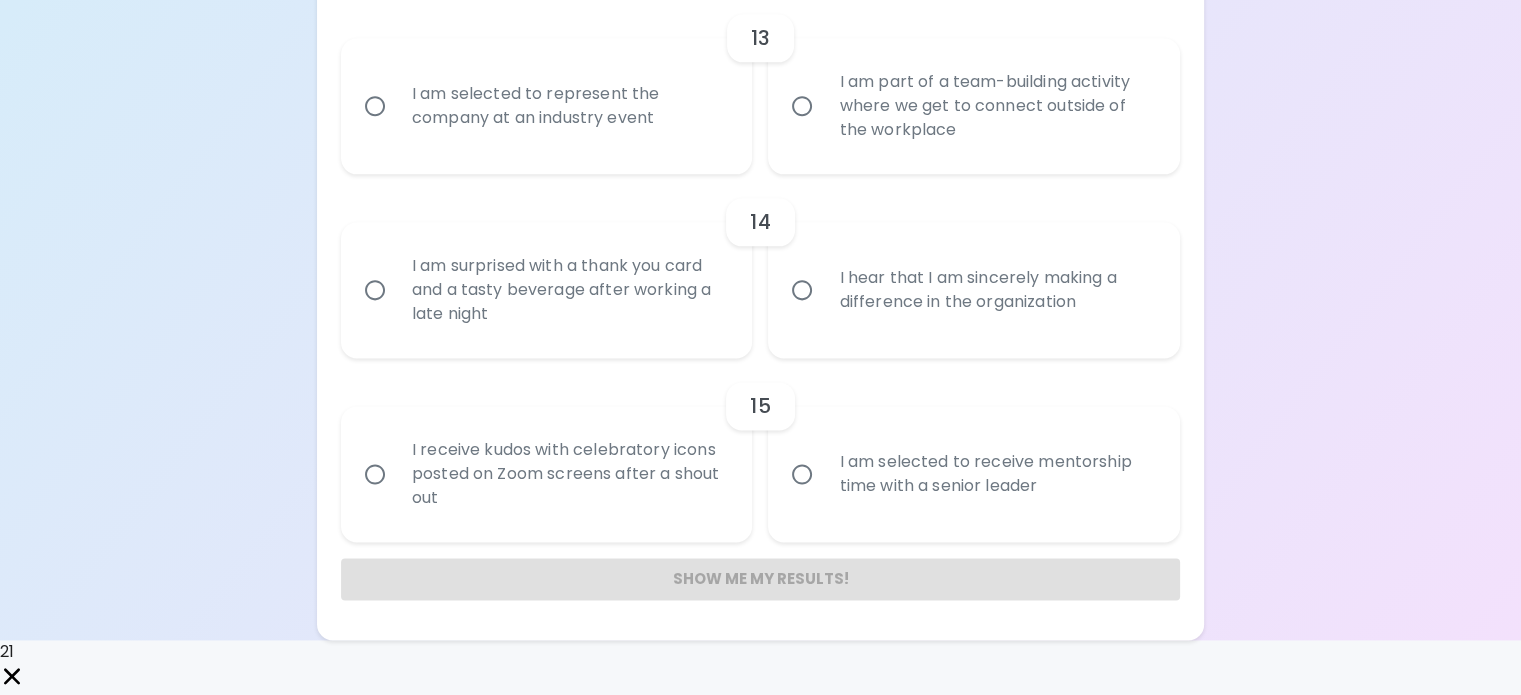 scroll, scrollTop: 2665, scrollLeft: 0, axis: vertical 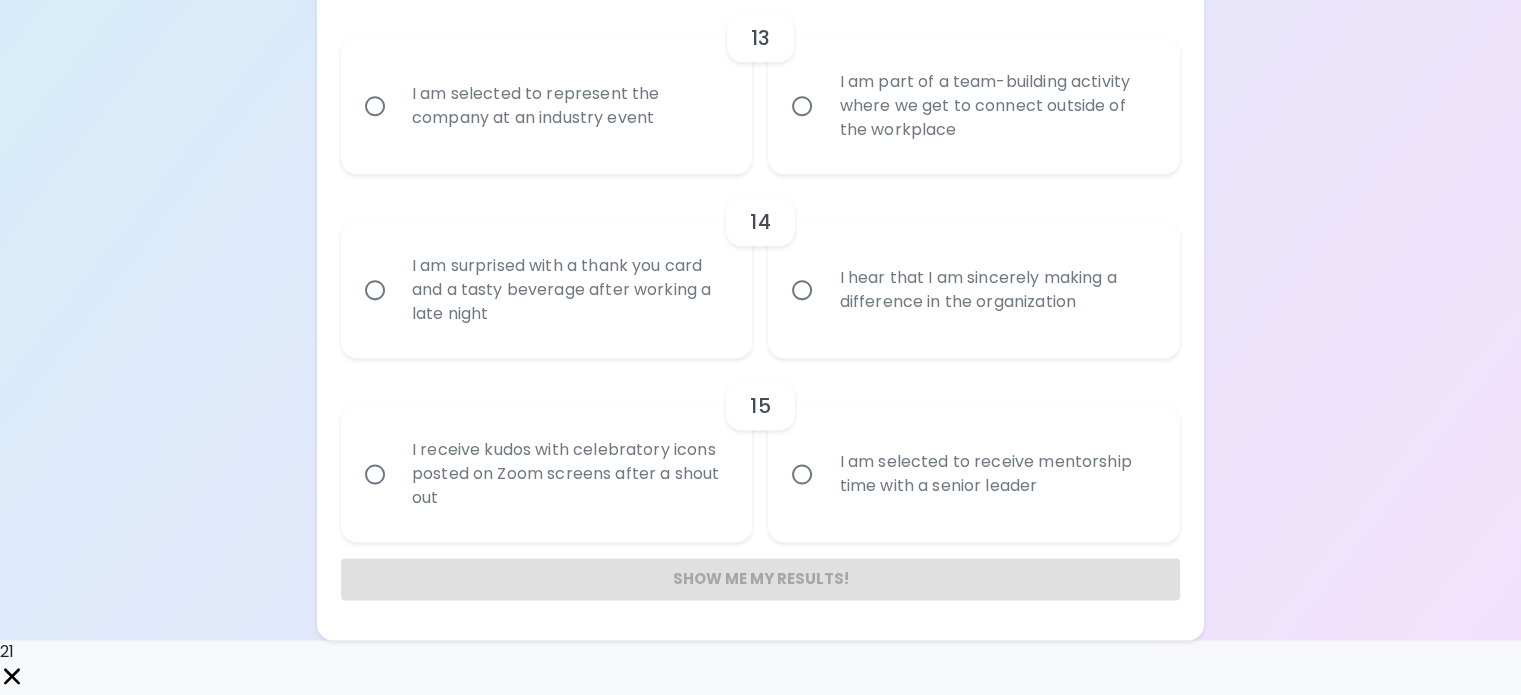 click on "A colleague teaches me the ‘tricks of the trade’ when learning a new task" at bounding box center [375, -78] 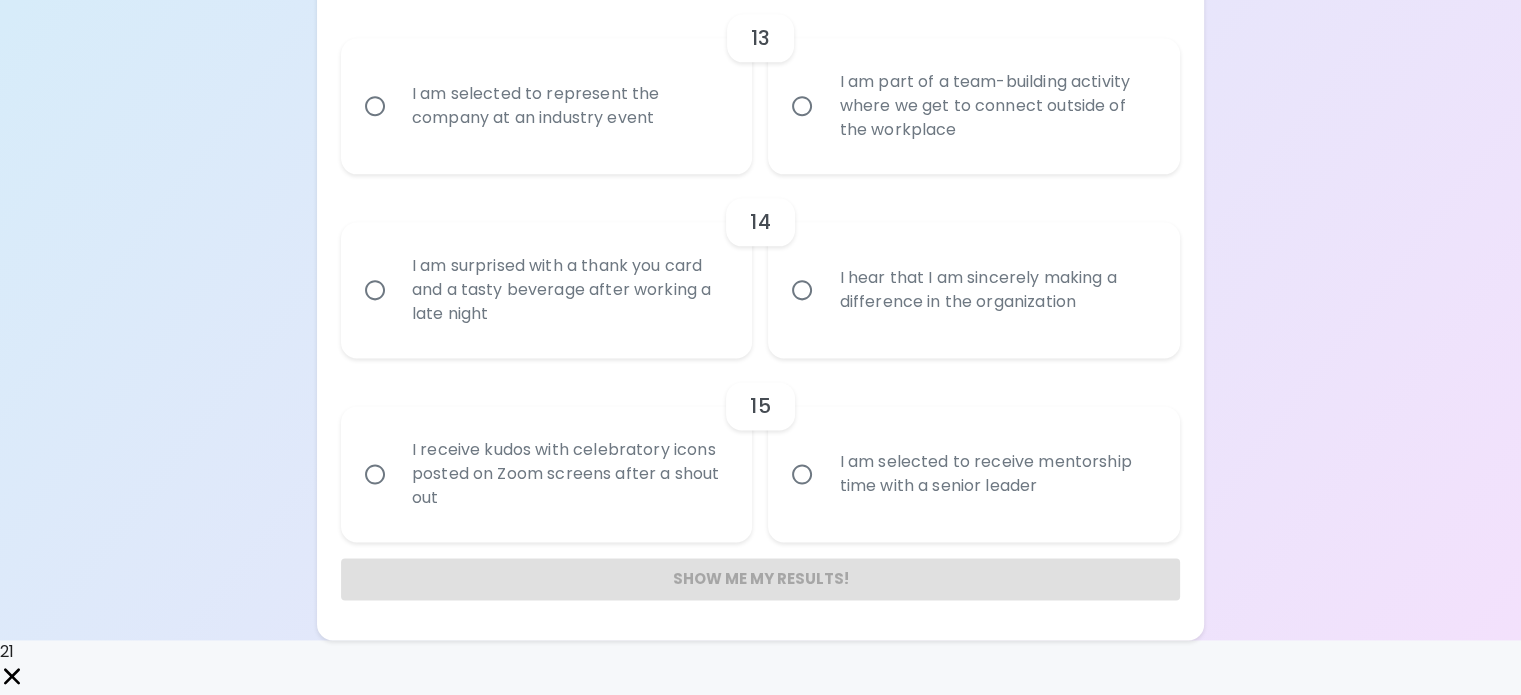 scroll, scrollTop: 2925, scrollLeft: 0, axis: vertical 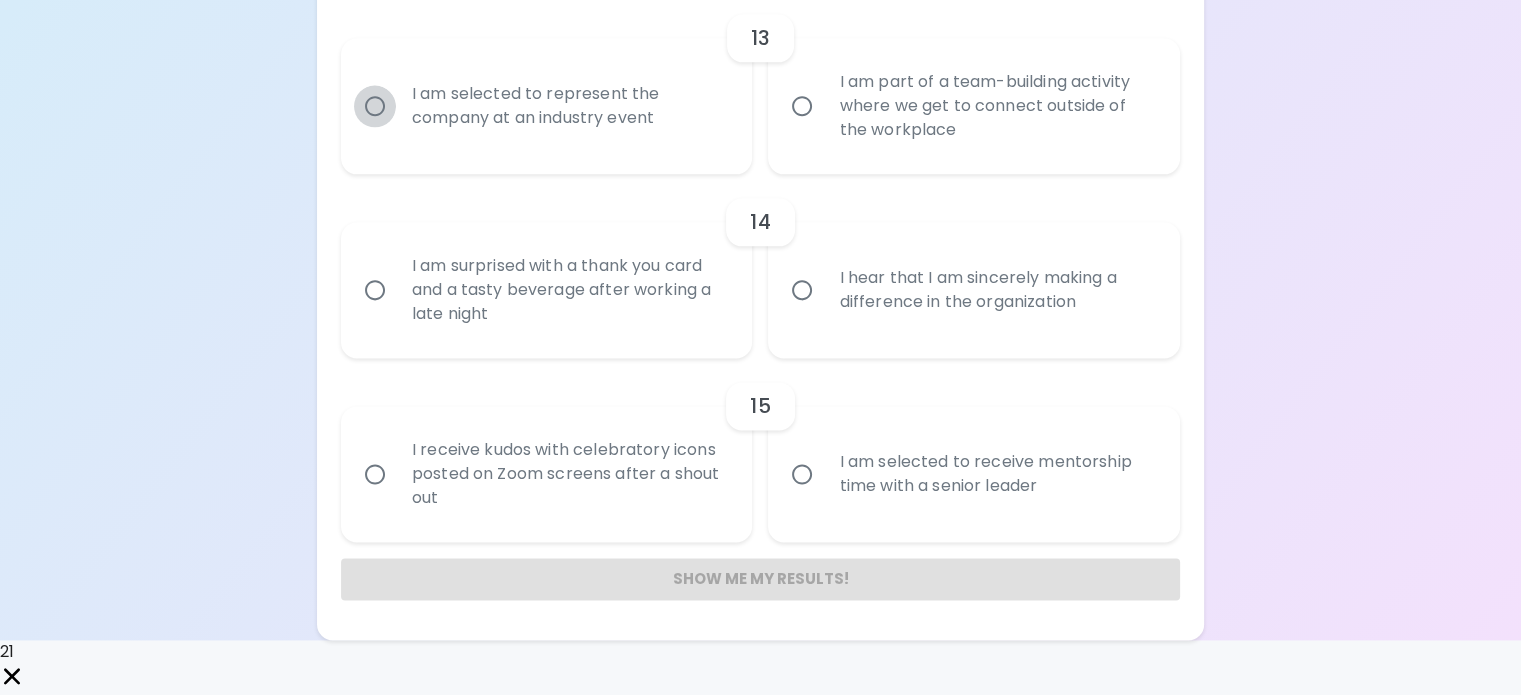 click on "I am selected to represent the company at an industry event" at bounding box center (375, 106) 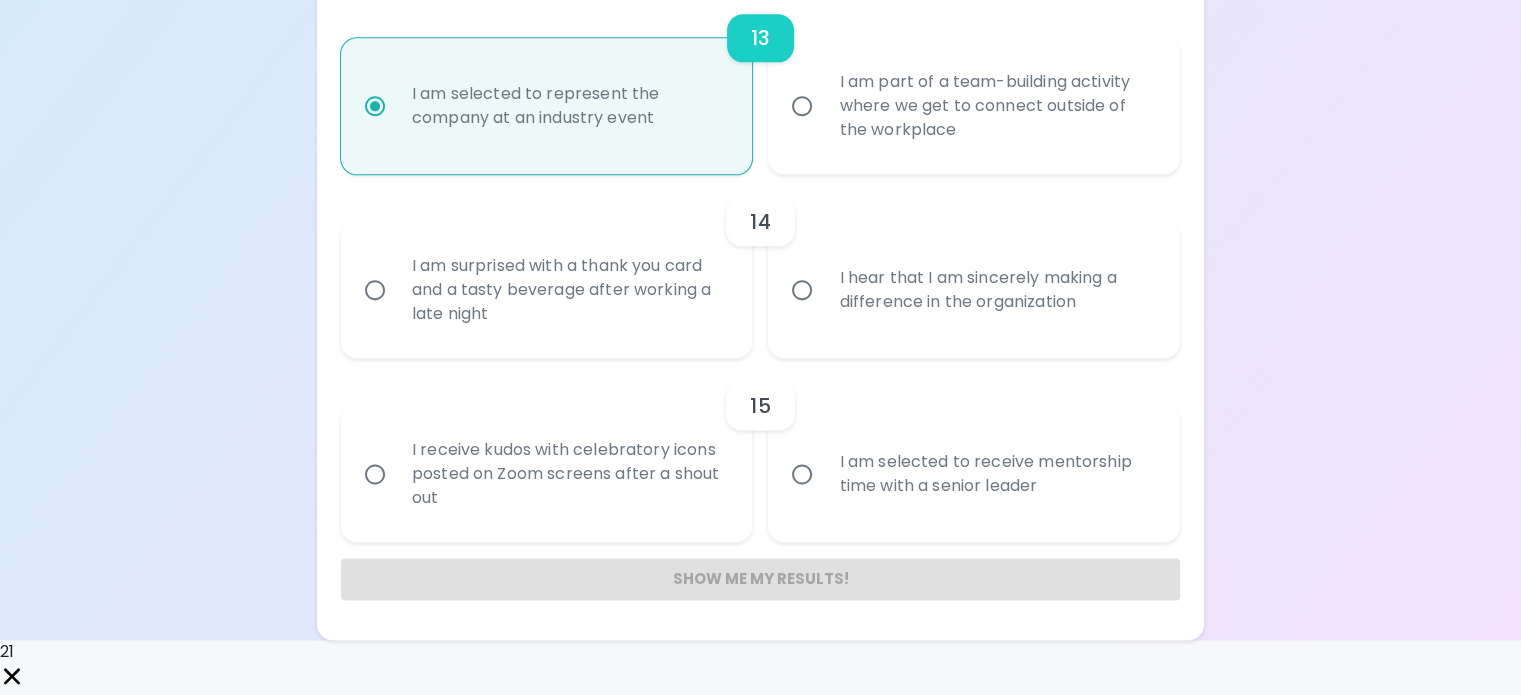 scroll, scrollTop: 3137, scrollLeft: 0, axis: vertical 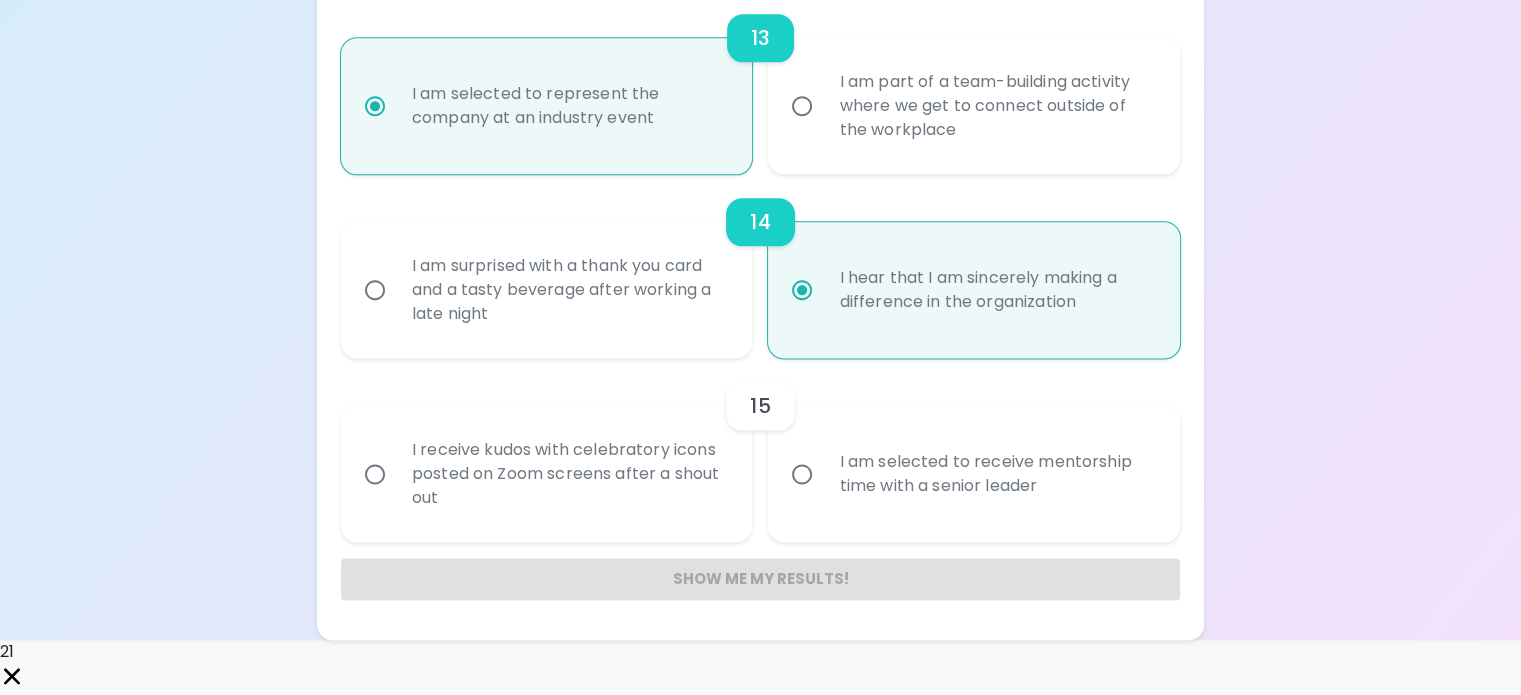 radio on "false" 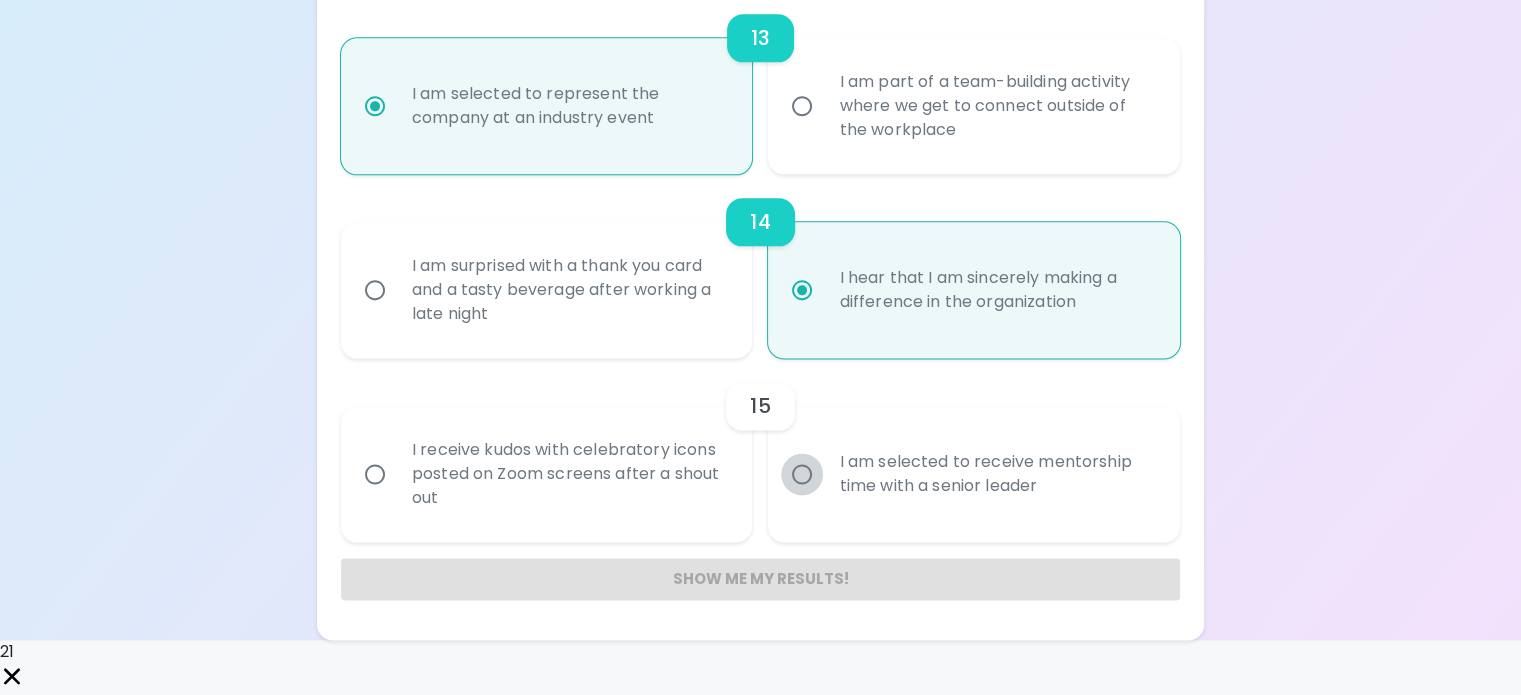 click on "I am selected to receive mentorship time with a senior leader" at bounding box center [802, 474] 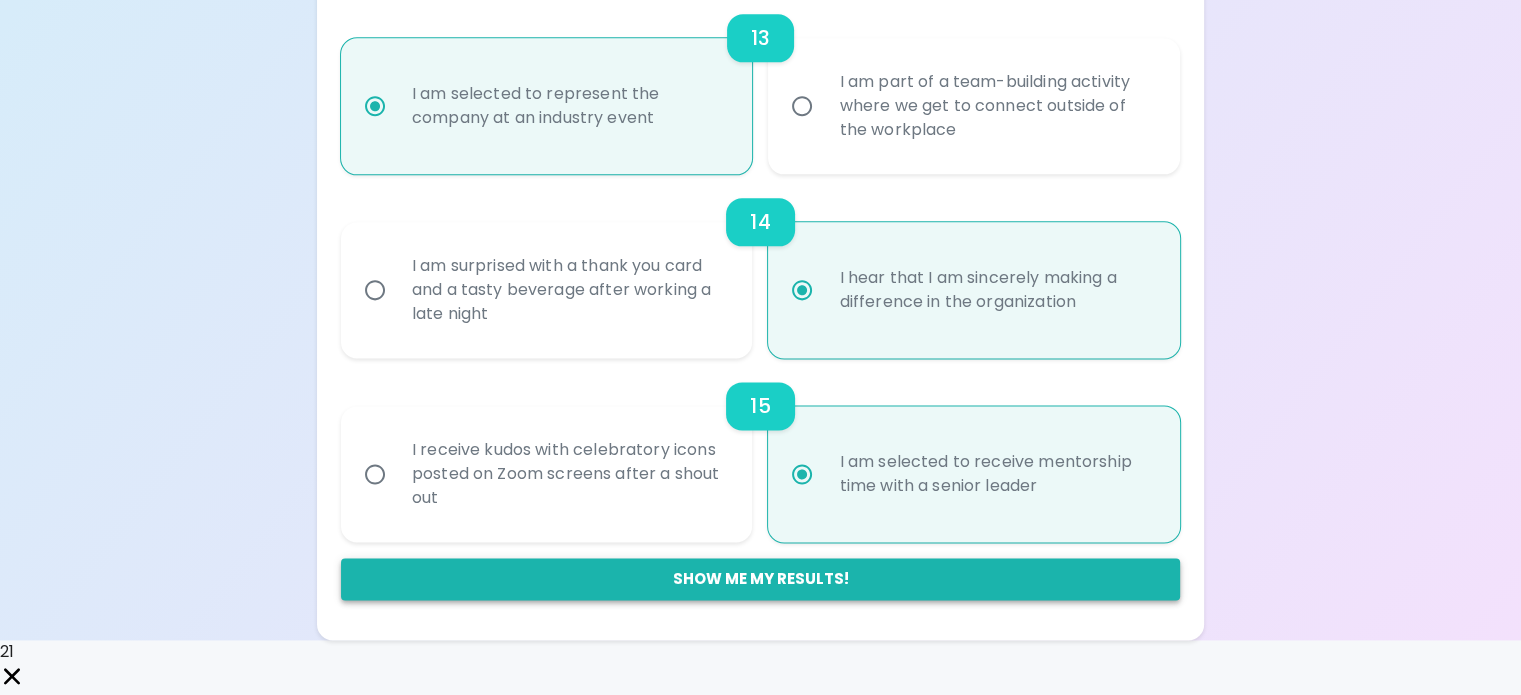 radio on "true" 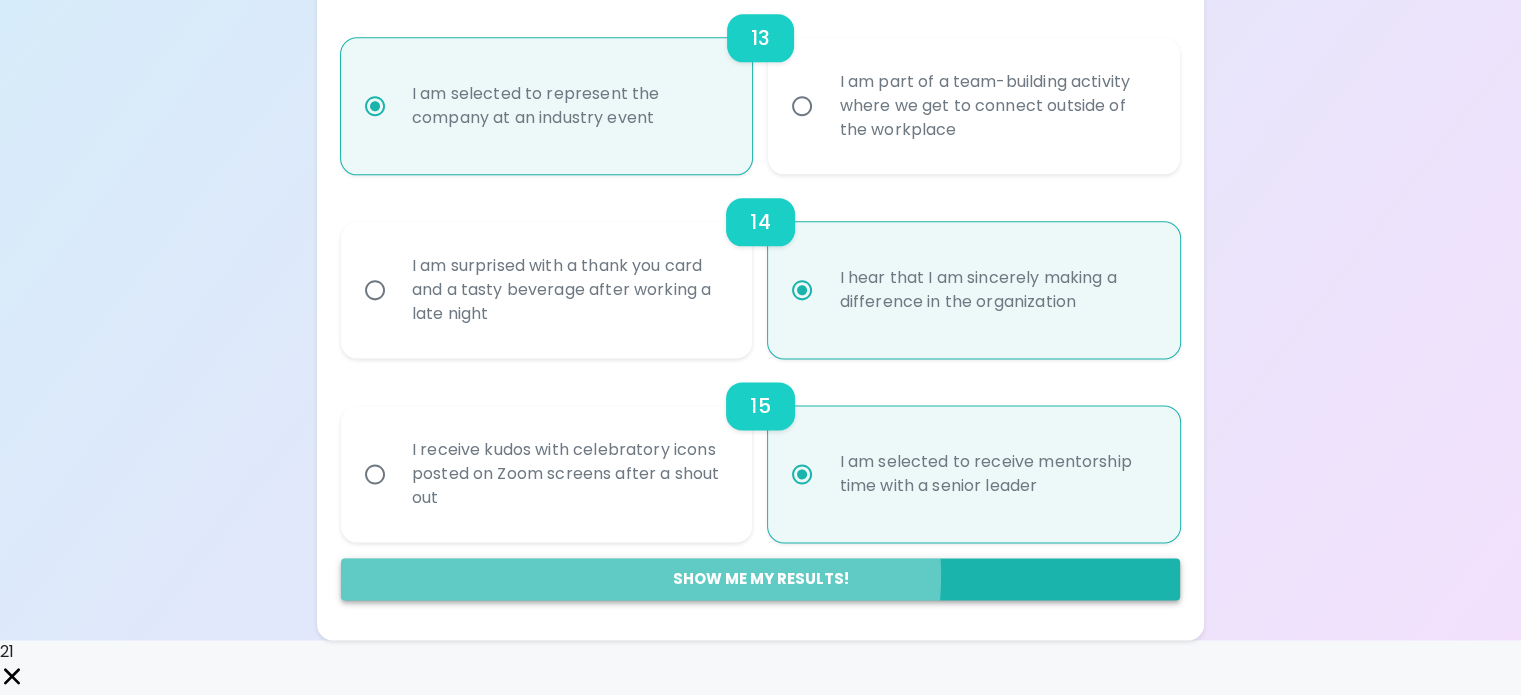 click on "Show me my results!" at bounding box center [760, 579] 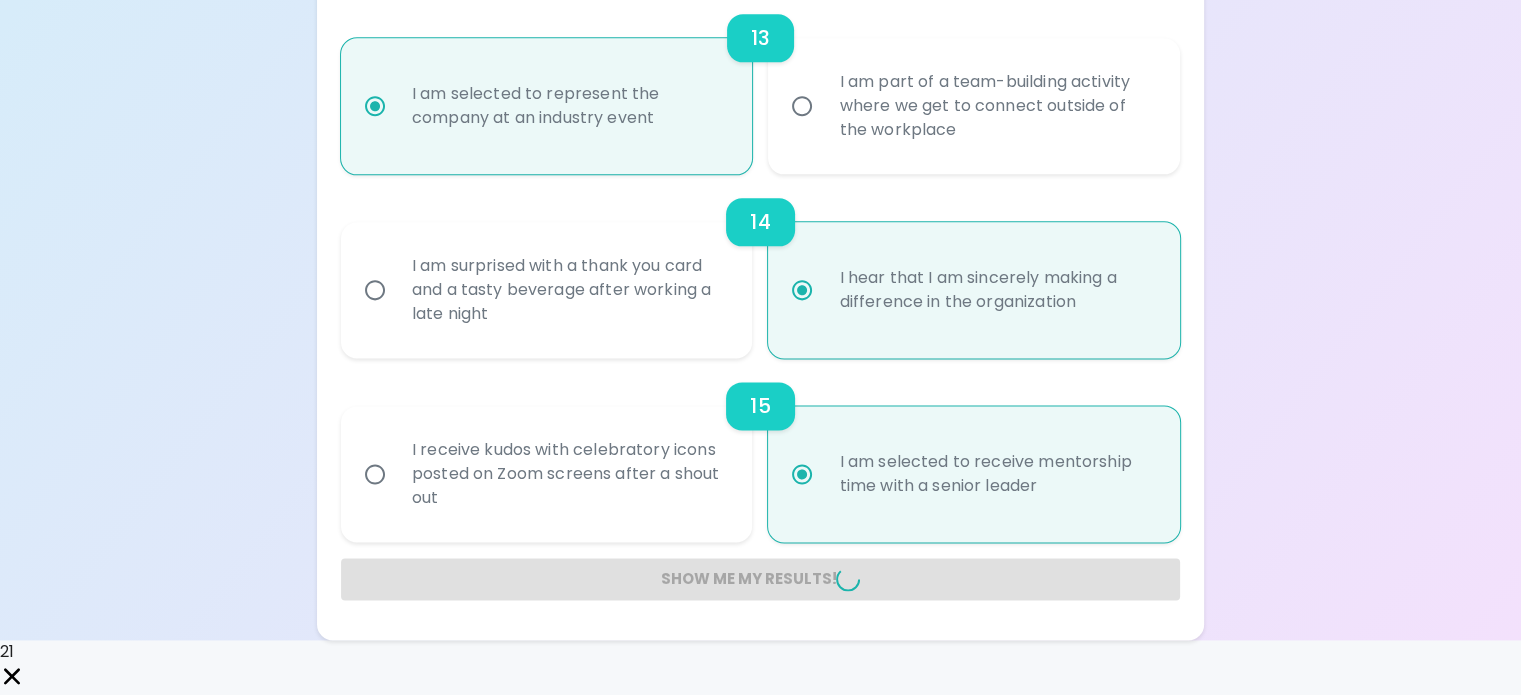 radio on "false" 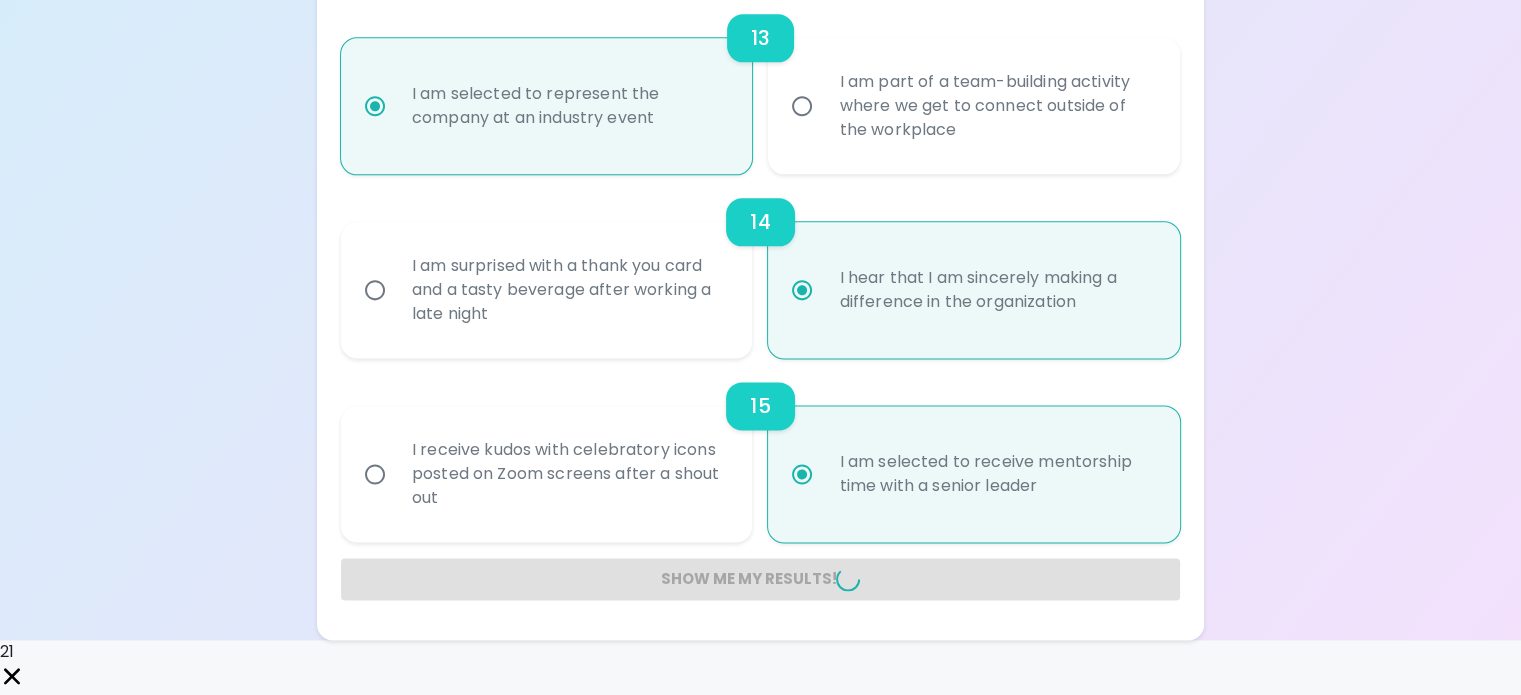 radio on "false" 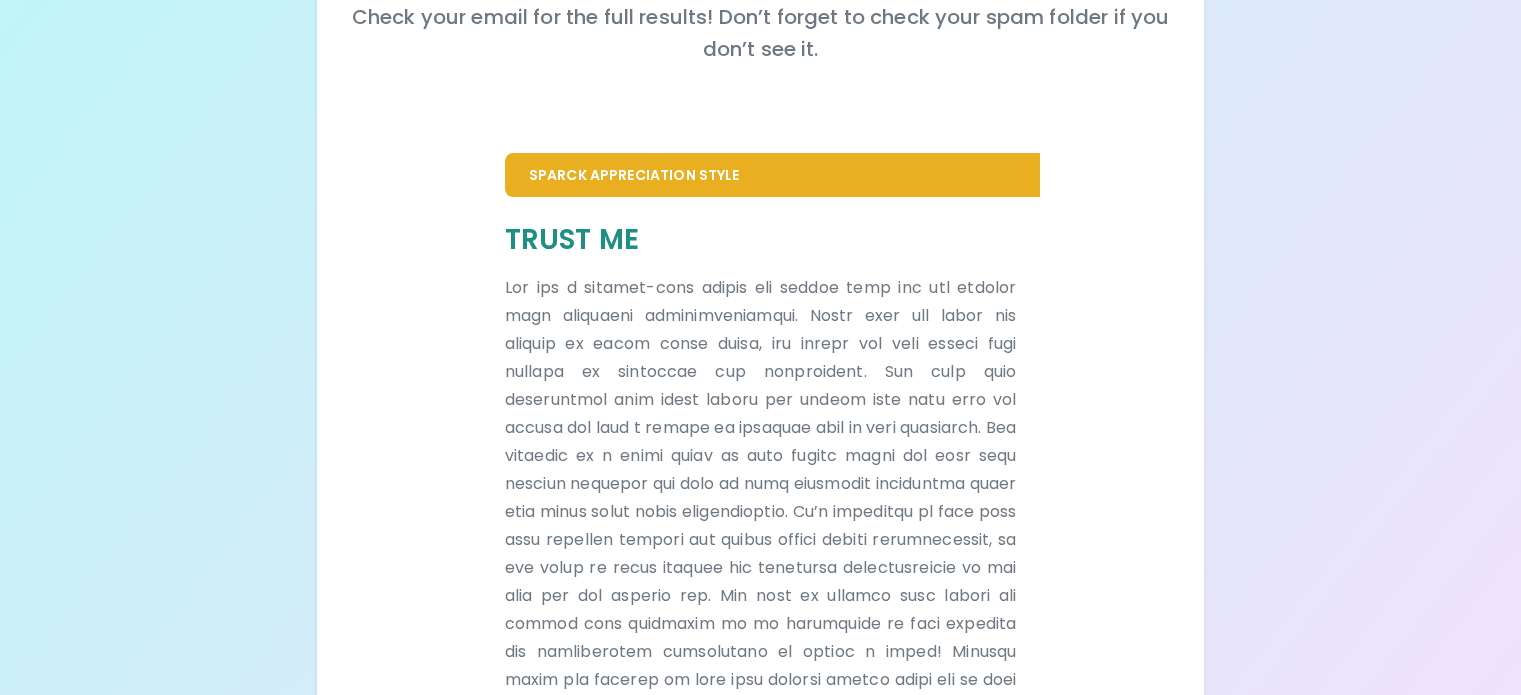 scroll, scrollTop: 428, scrollLeft: 0, axis: vertical 